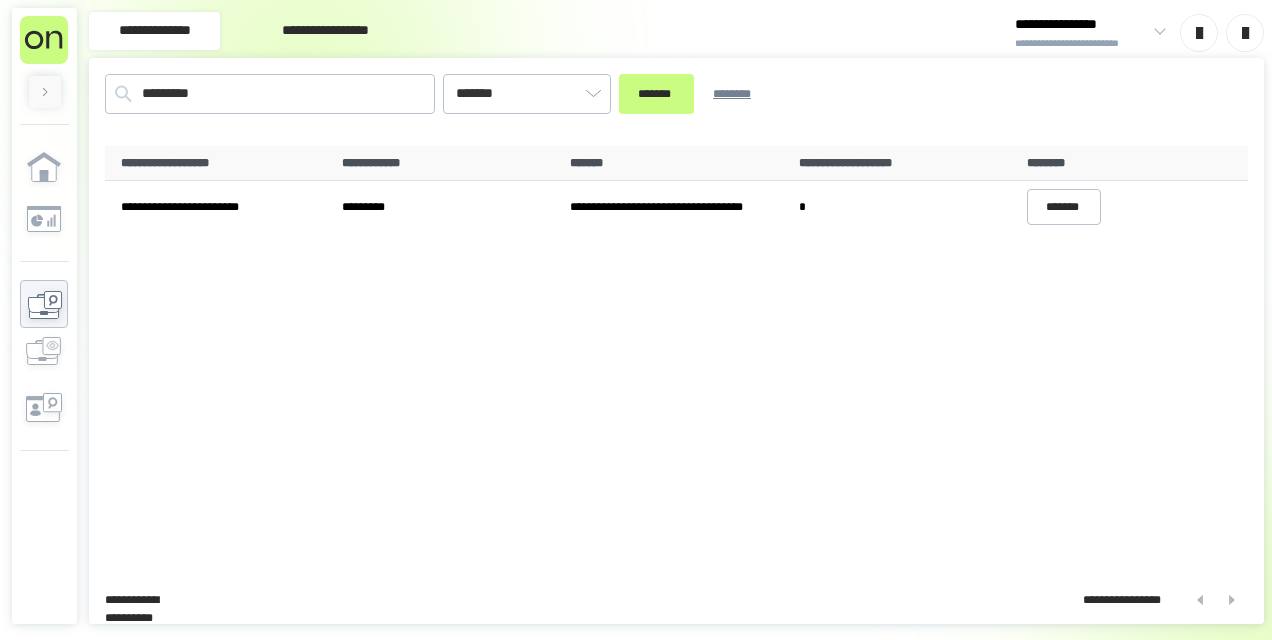 scroll, scrollTop: 0, scrollLeft: 0, axis: both 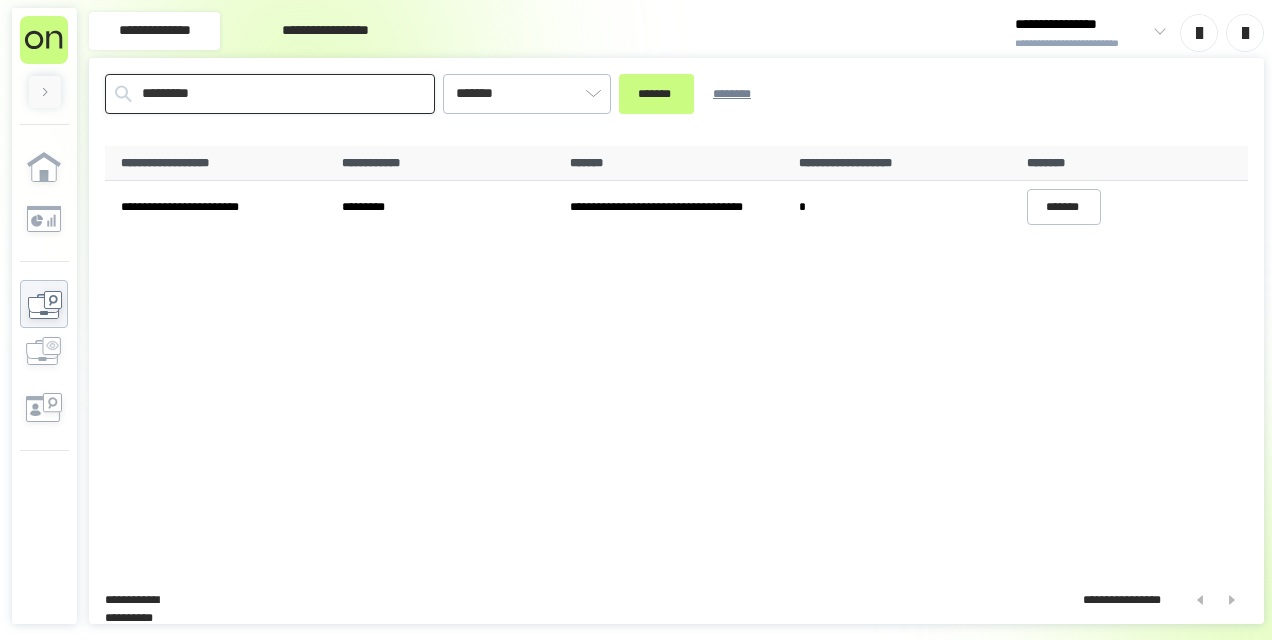 click on "**********" at bounding box center [636, 320] 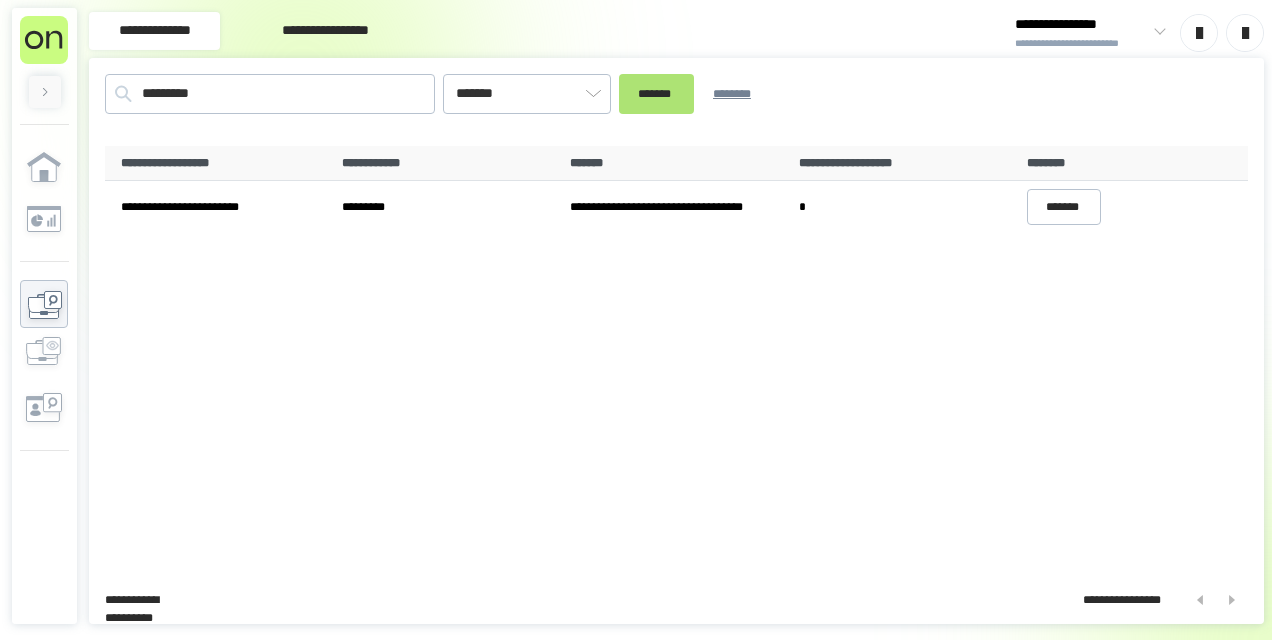 click on "*******" at bounding box center [656, 94] 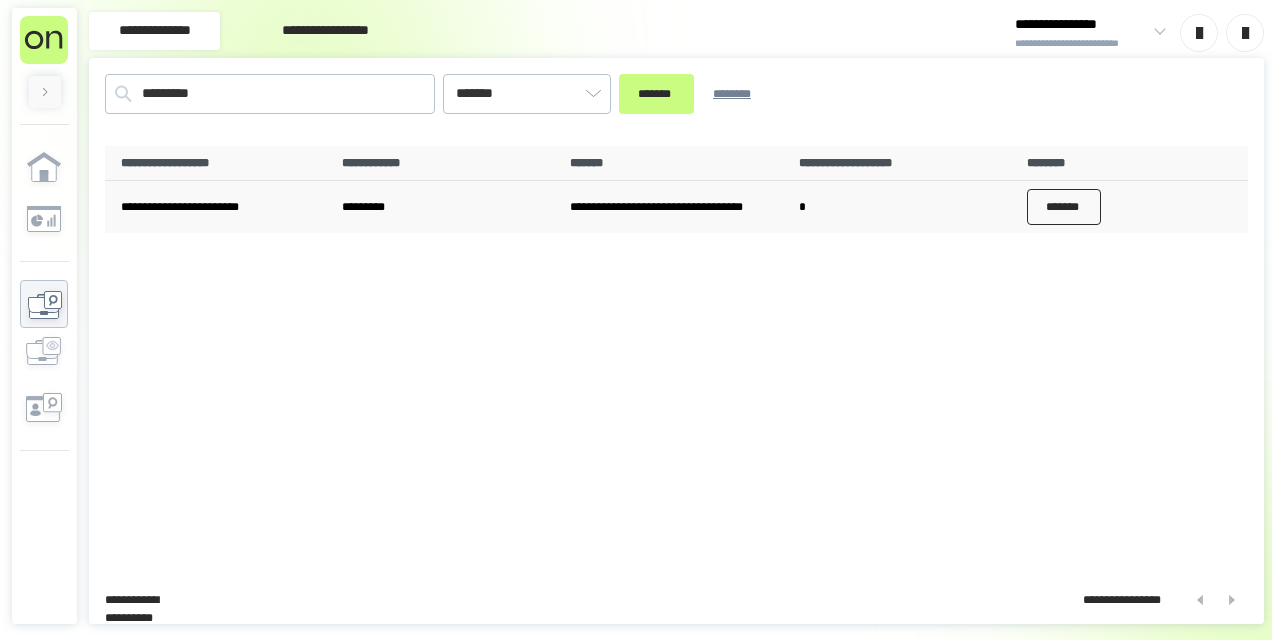 click on "*******" at bounding box center [1064, 207] 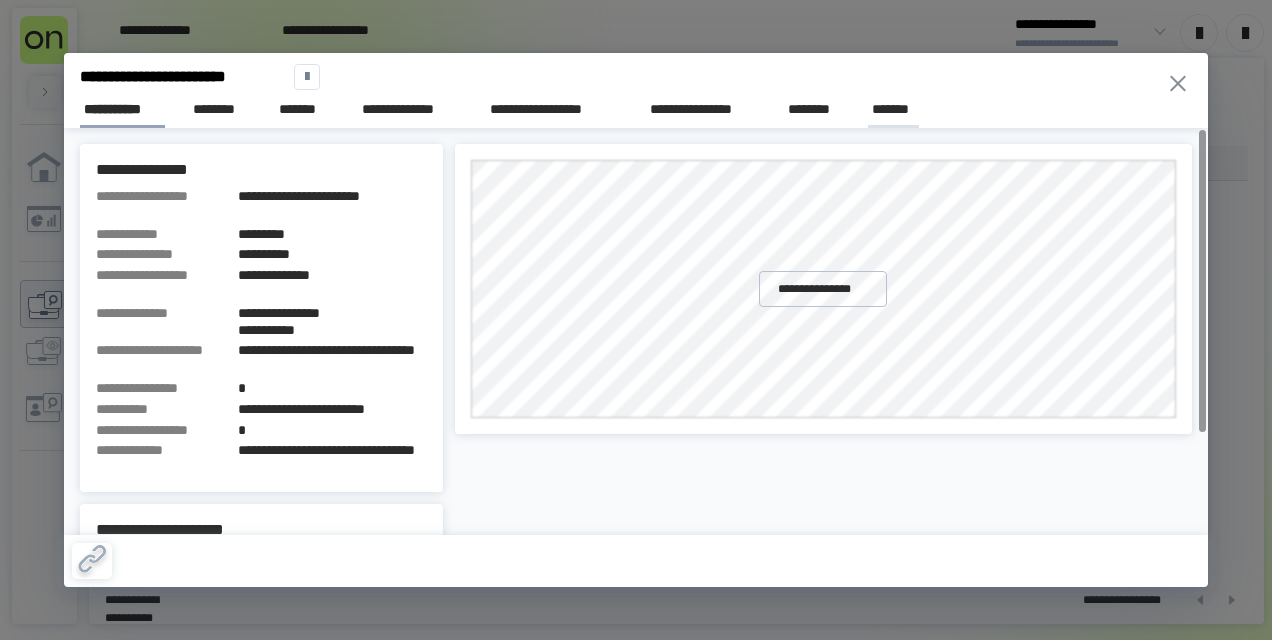 click on "*******" at bounding box center [893, 109] 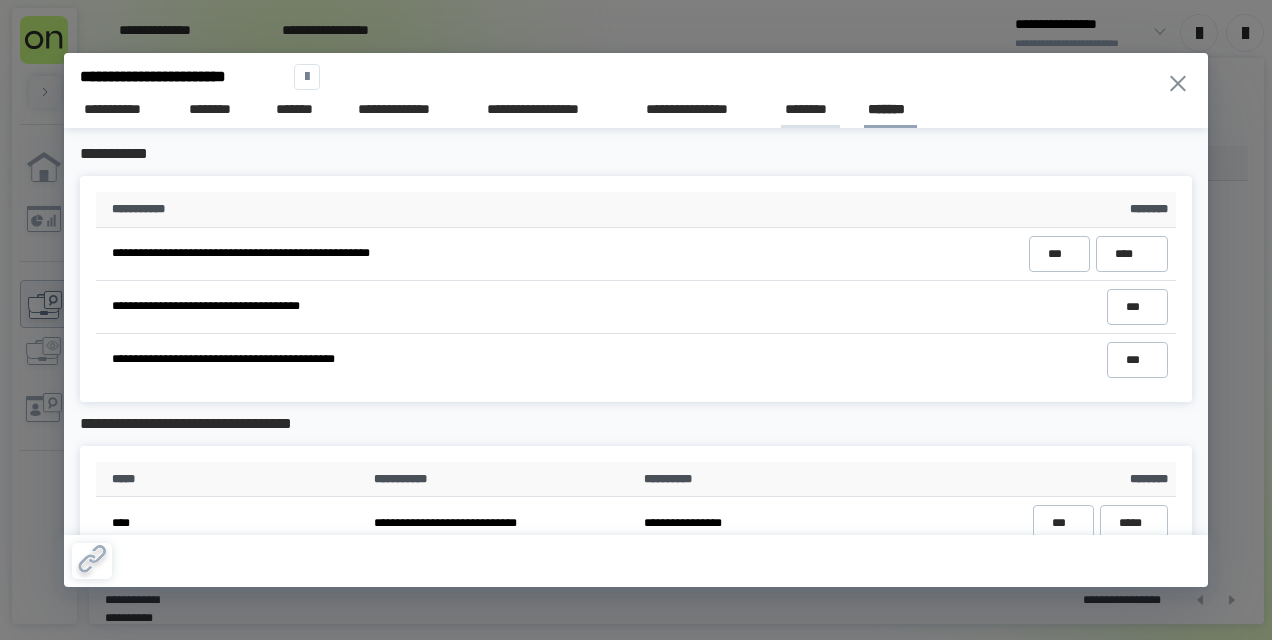 click on "********" at bounding box center [811, 109] 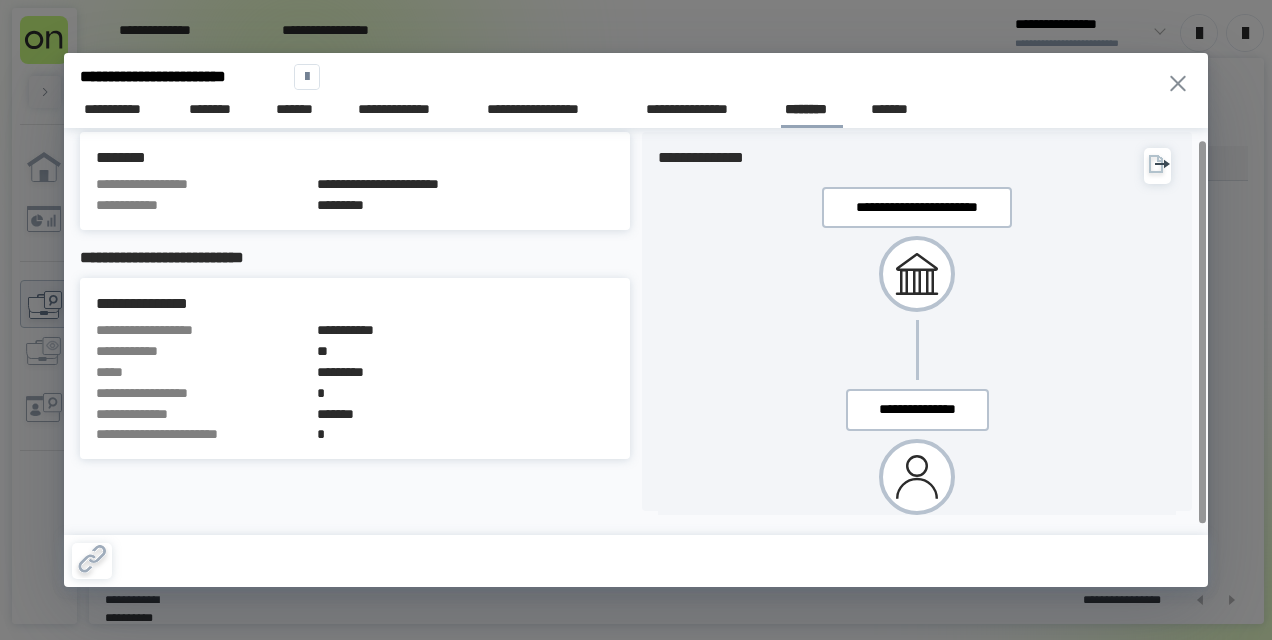 scroll, scrollTop: 22, scrollLeft: 0, axis: vertical 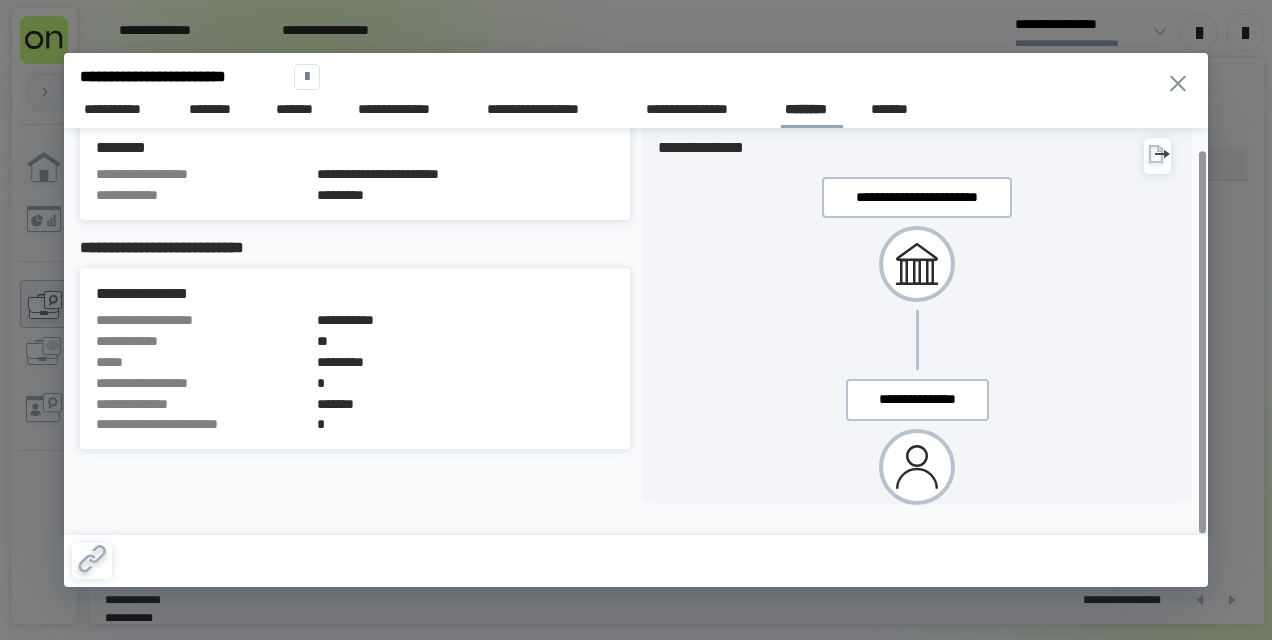 click 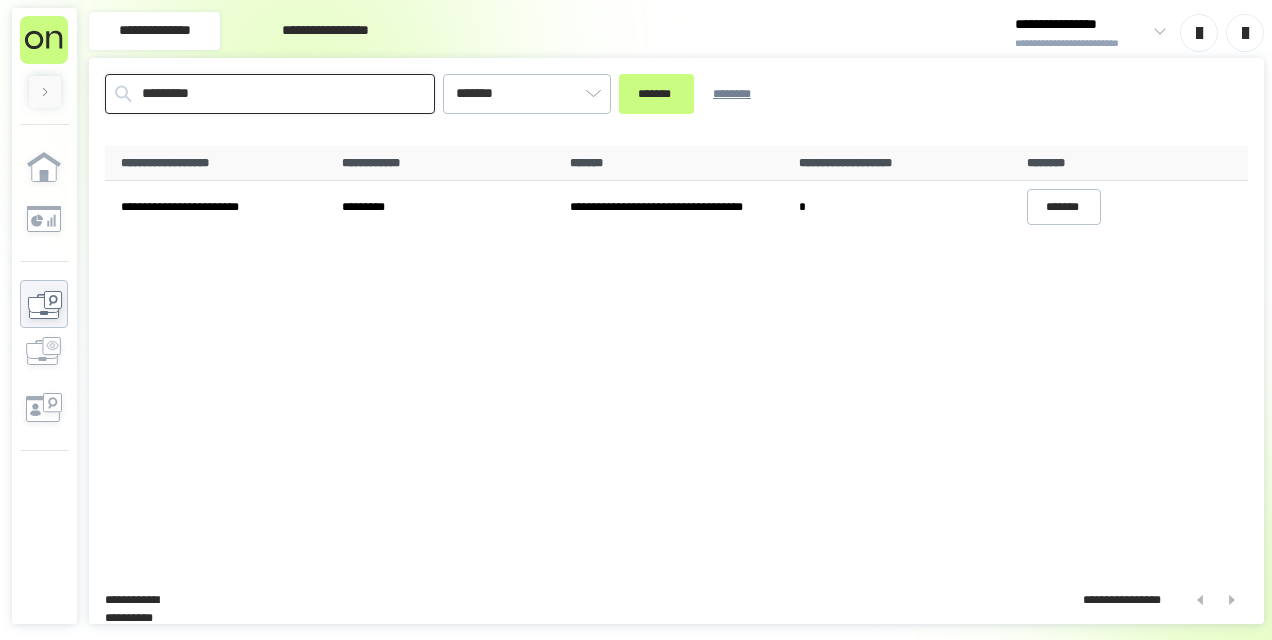 paste 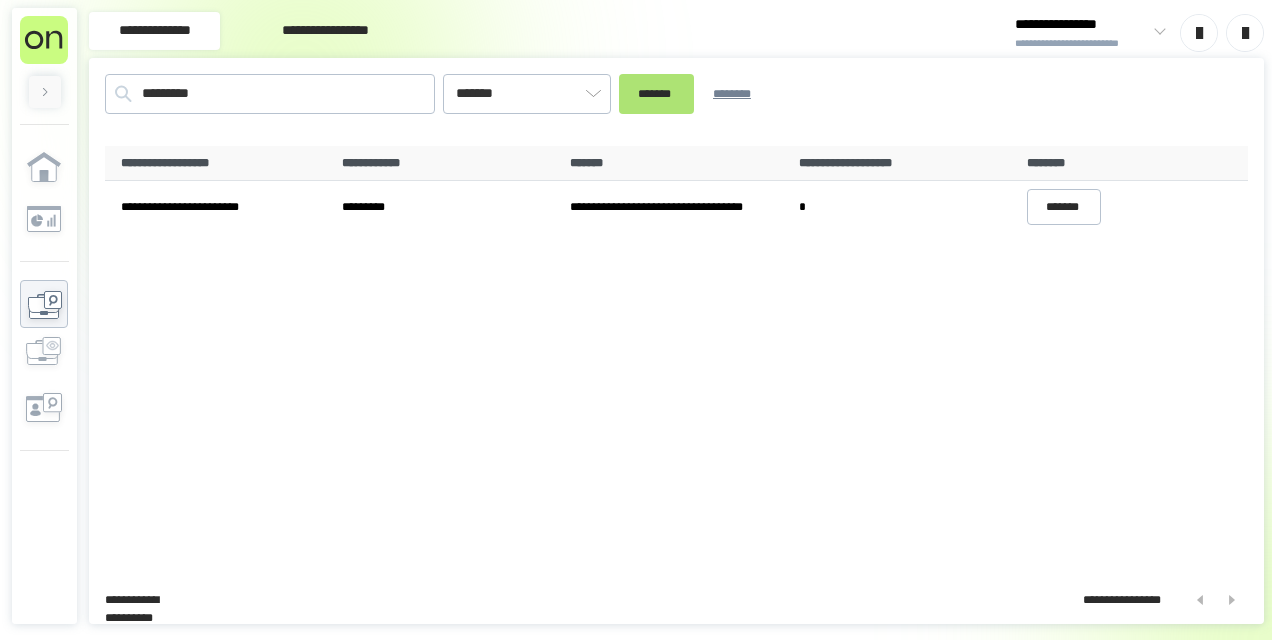 click on "*******" at bounding box center [656, 93] 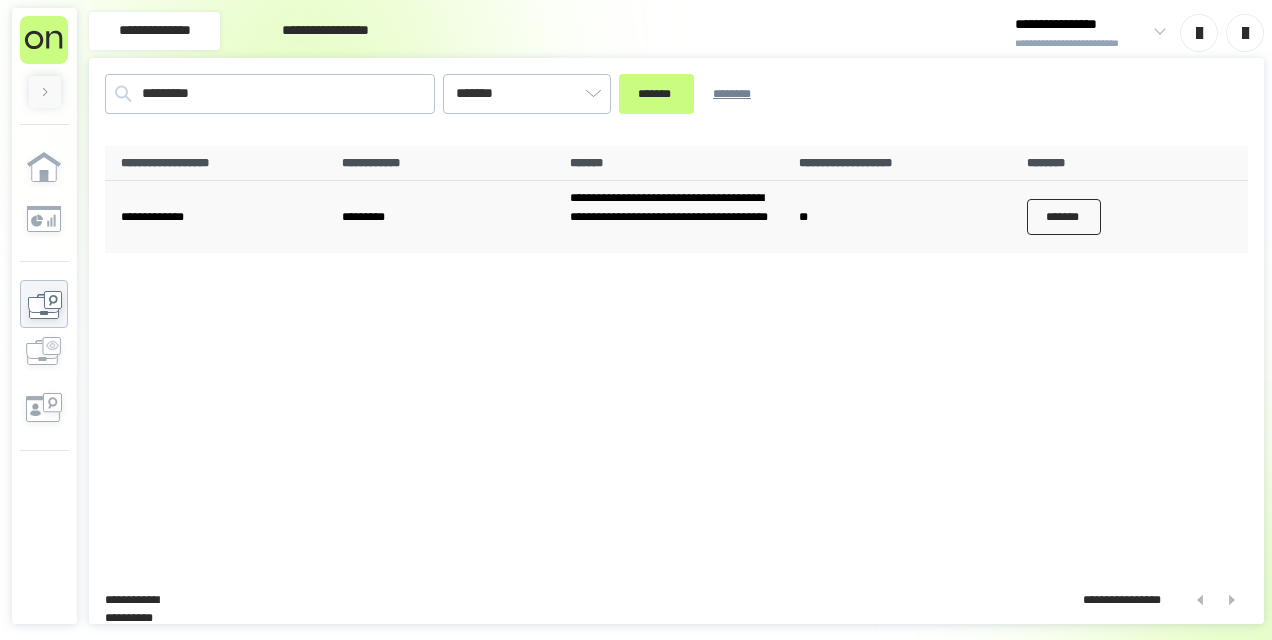 click on "*******" at bounding box center (1064, 217) 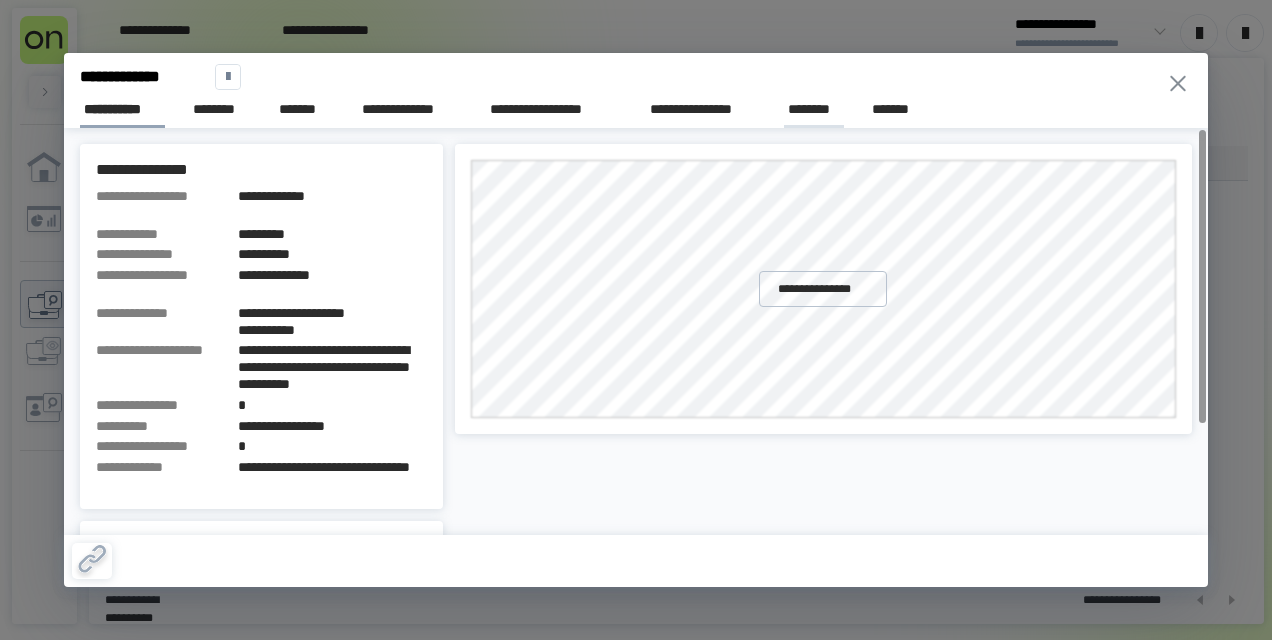 click on "********" at bounding box center (814, 109) 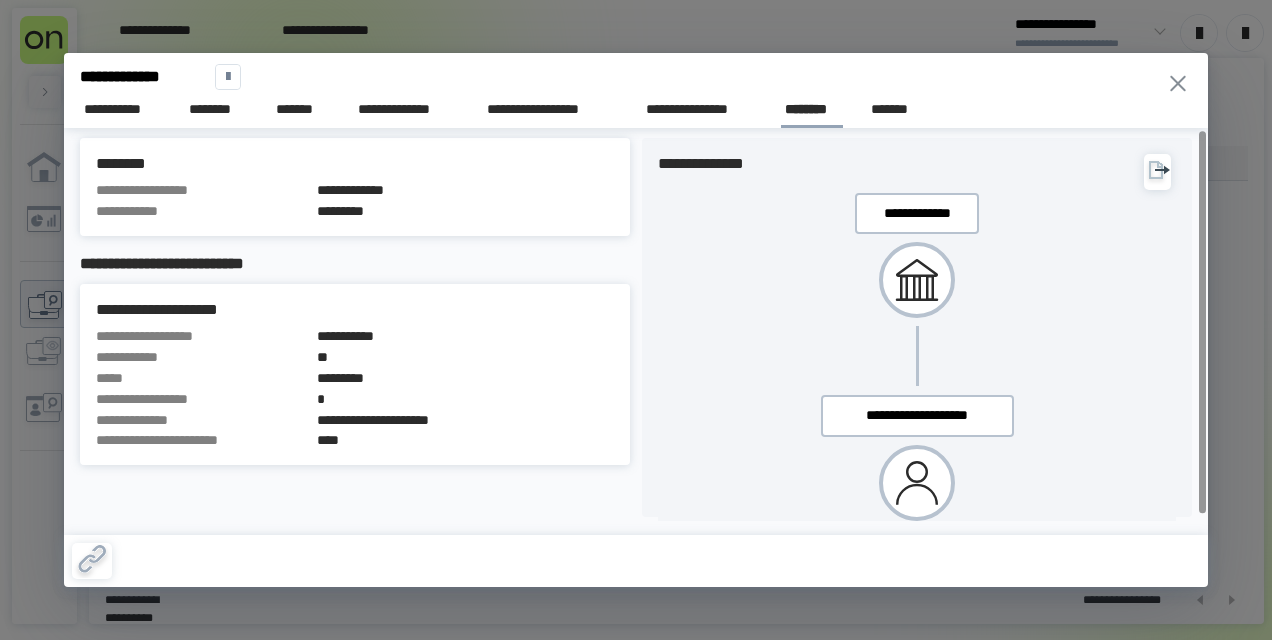scroll, scrollTop: 0, scrollLeft: 0, axis: both 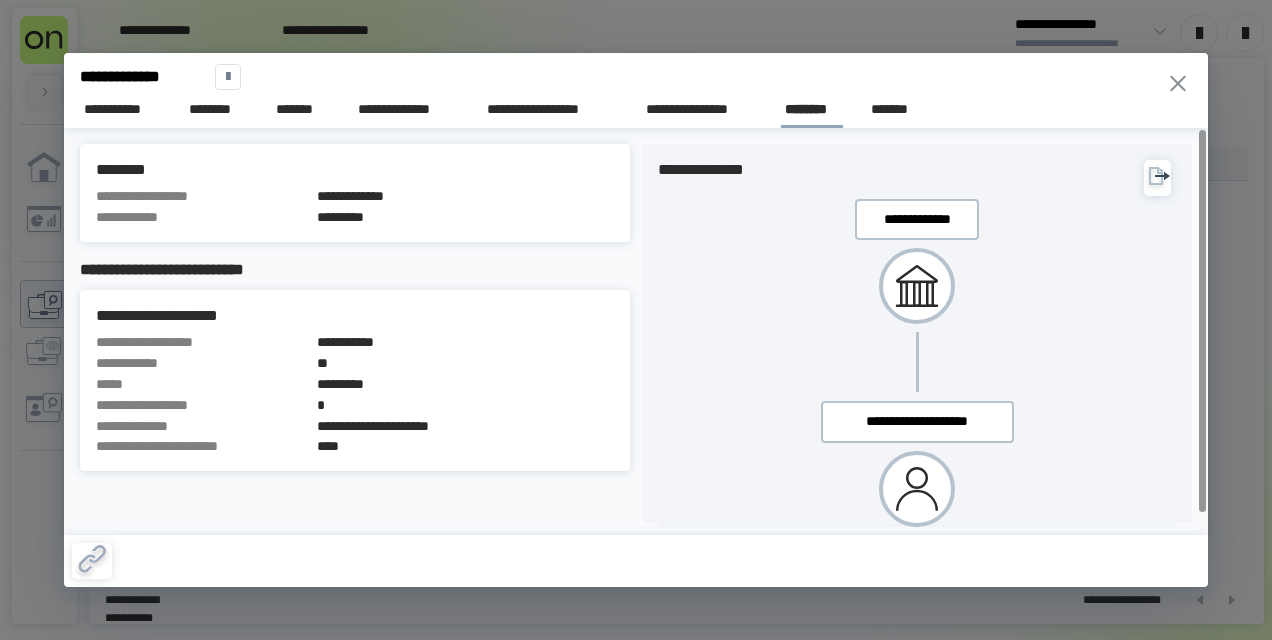 click 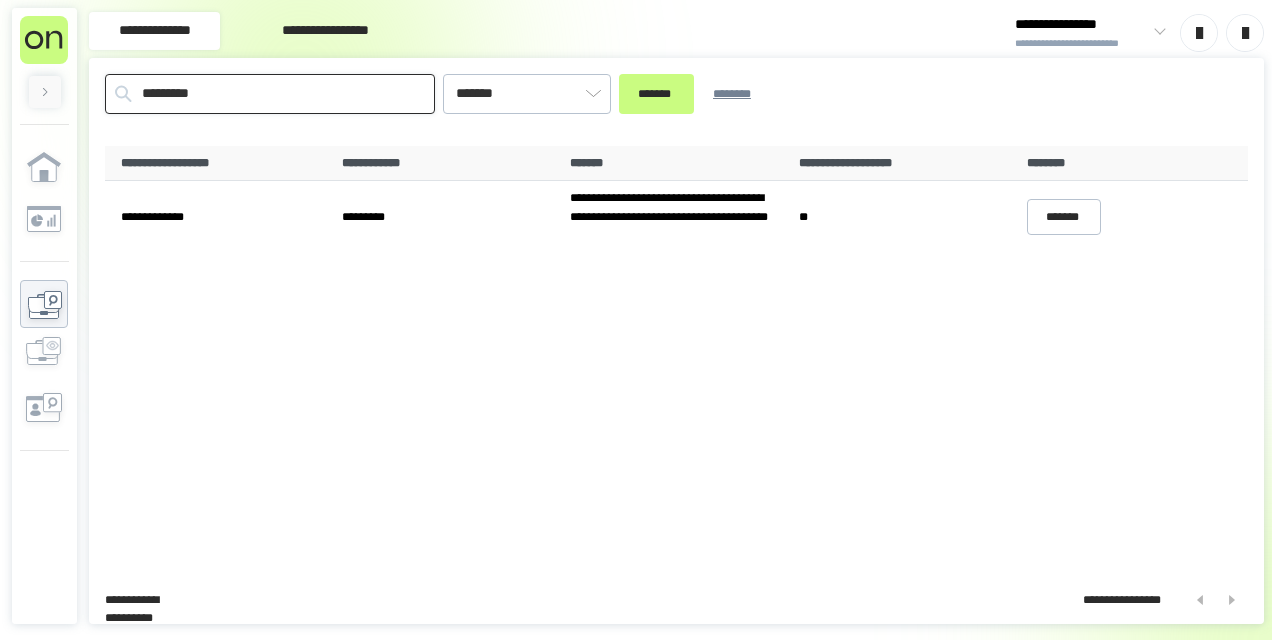 drag, startPoint x: 283, startPoint y: 88, endPoint x: 0, endPoint y: 16, distance: 292.0154 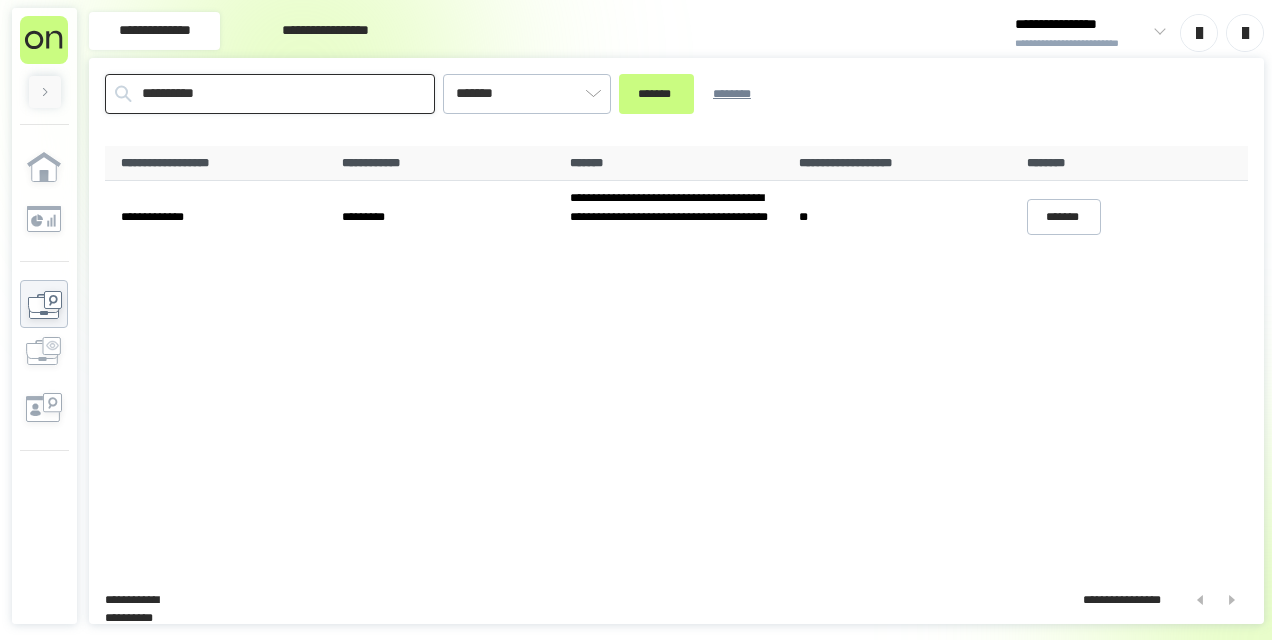 drag, startPoint x: 170, startPoint y: 97, endPoint x: 0, endPoint y: 76, distance: 171.29214 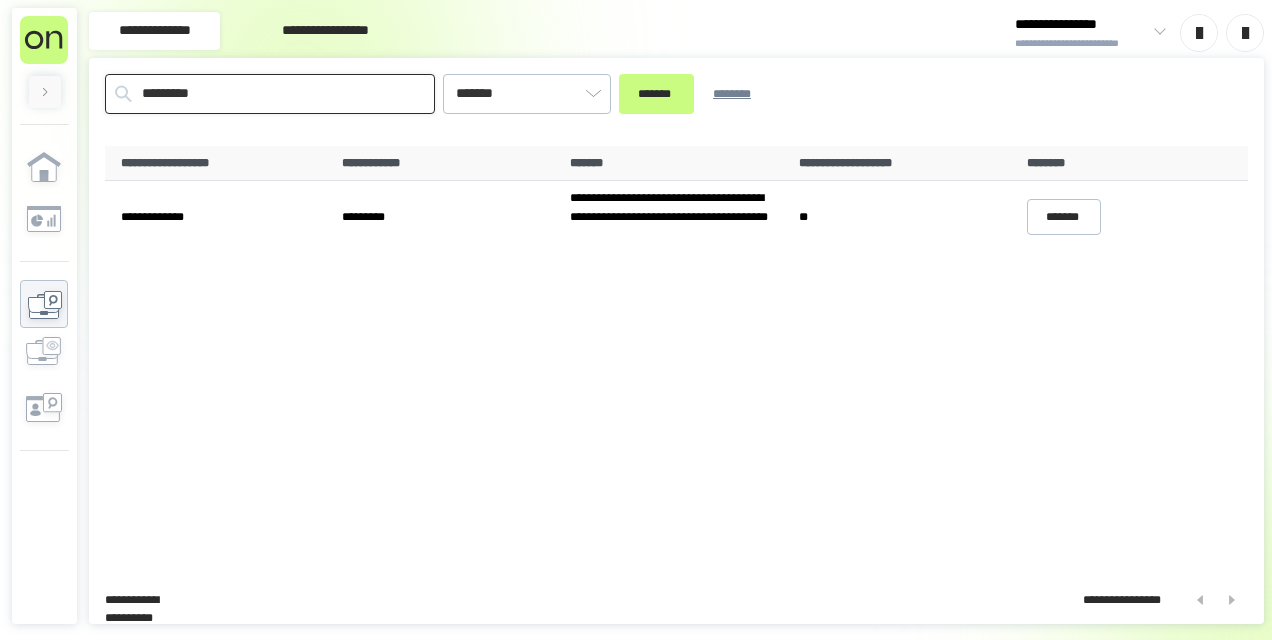 click on "*******" at bounding box center [656, 94] 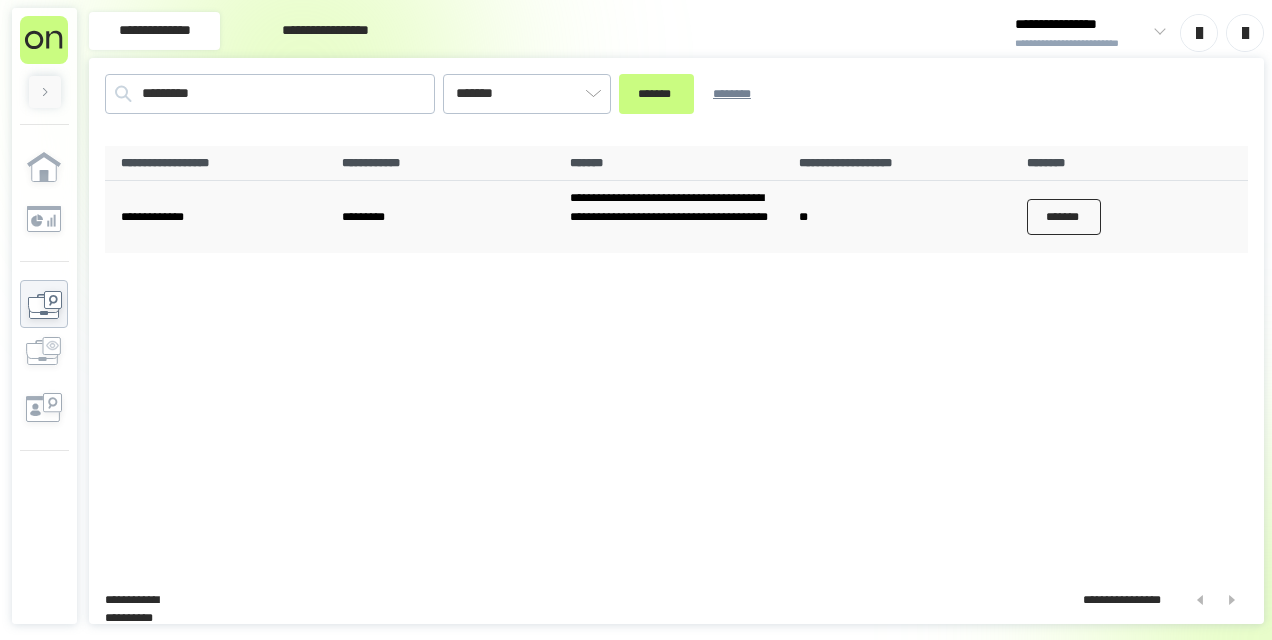 click on "*******" at bounding box center [1064, 217] 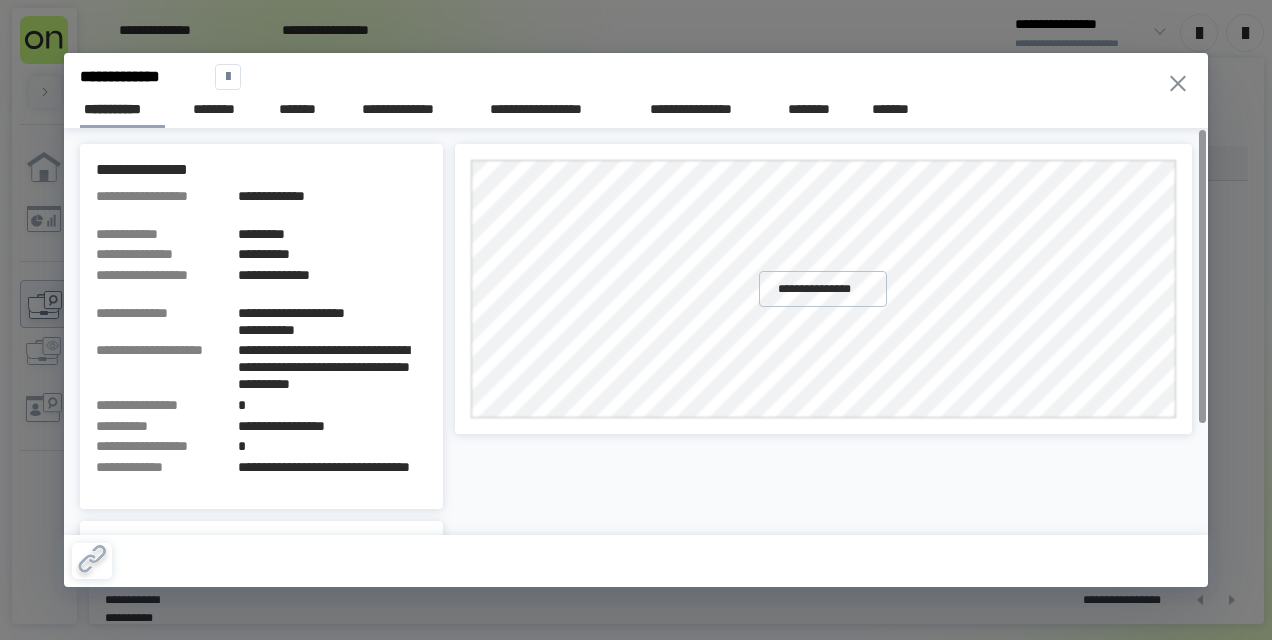 type 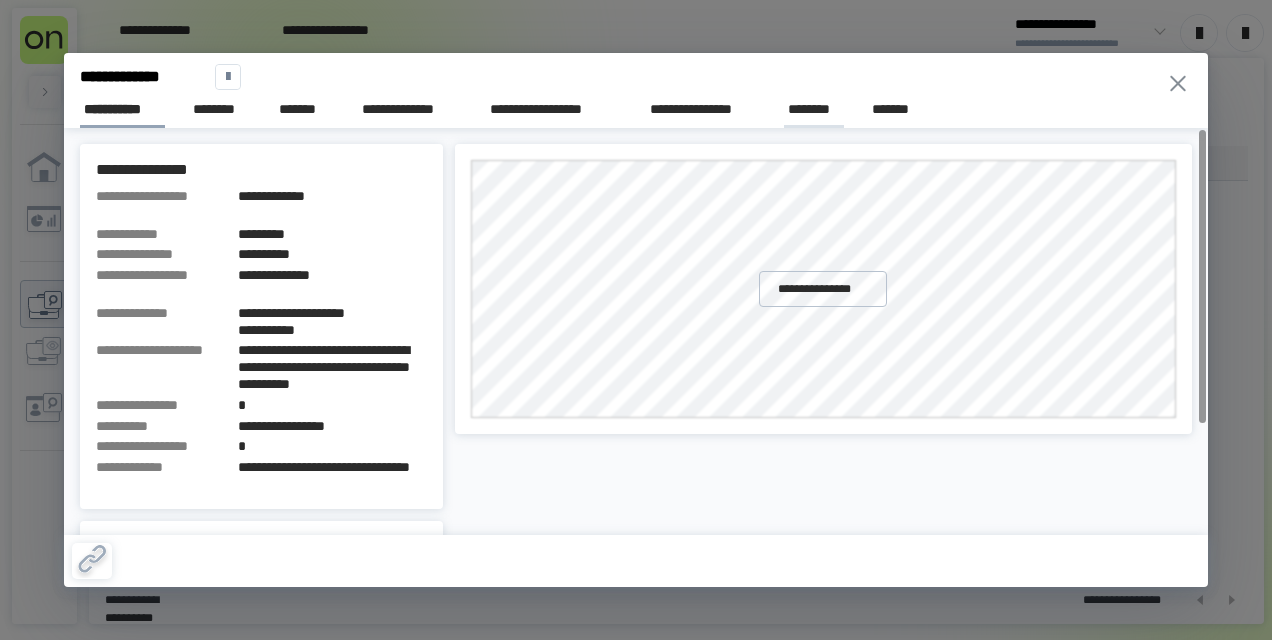click on "********" at bounding box center (814, 110) 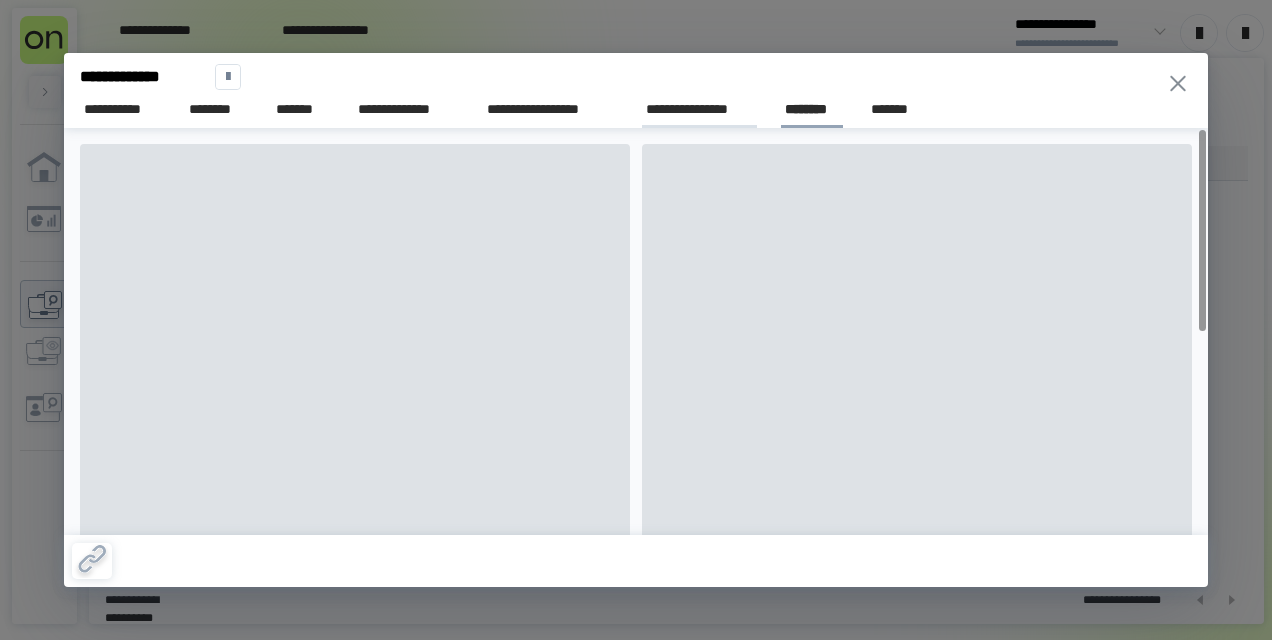 click on "**********" at bounding box center [699, 109] 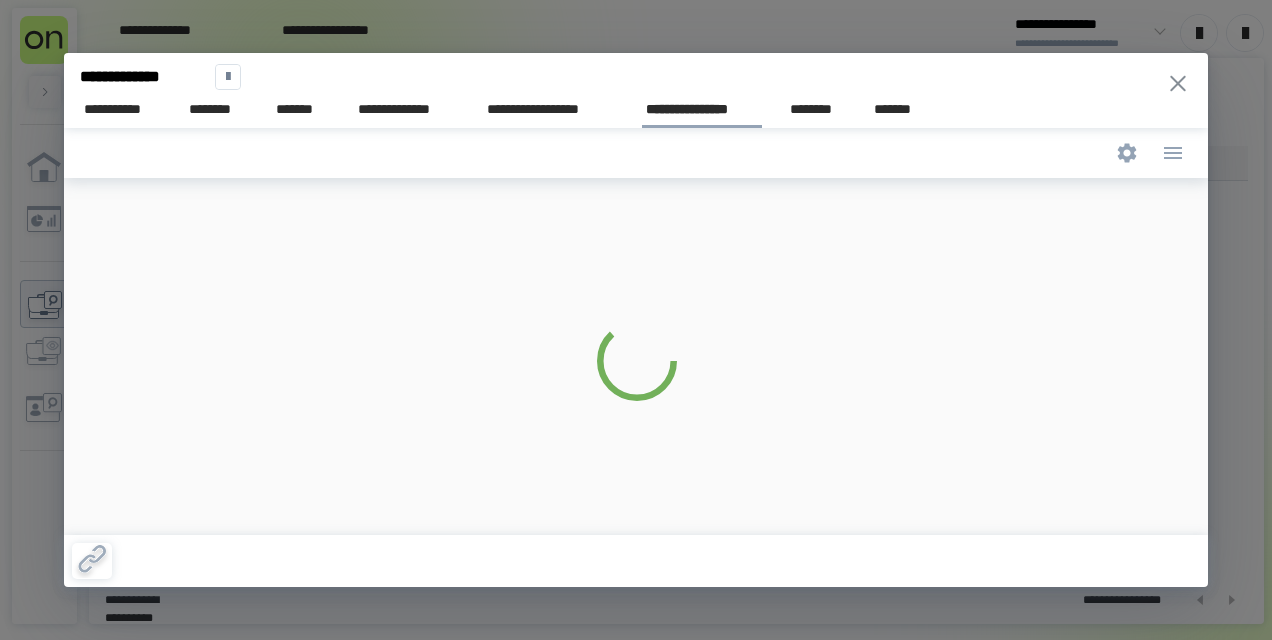 scroll, scrollTop: 0, scrollLeft: 0, axis: both 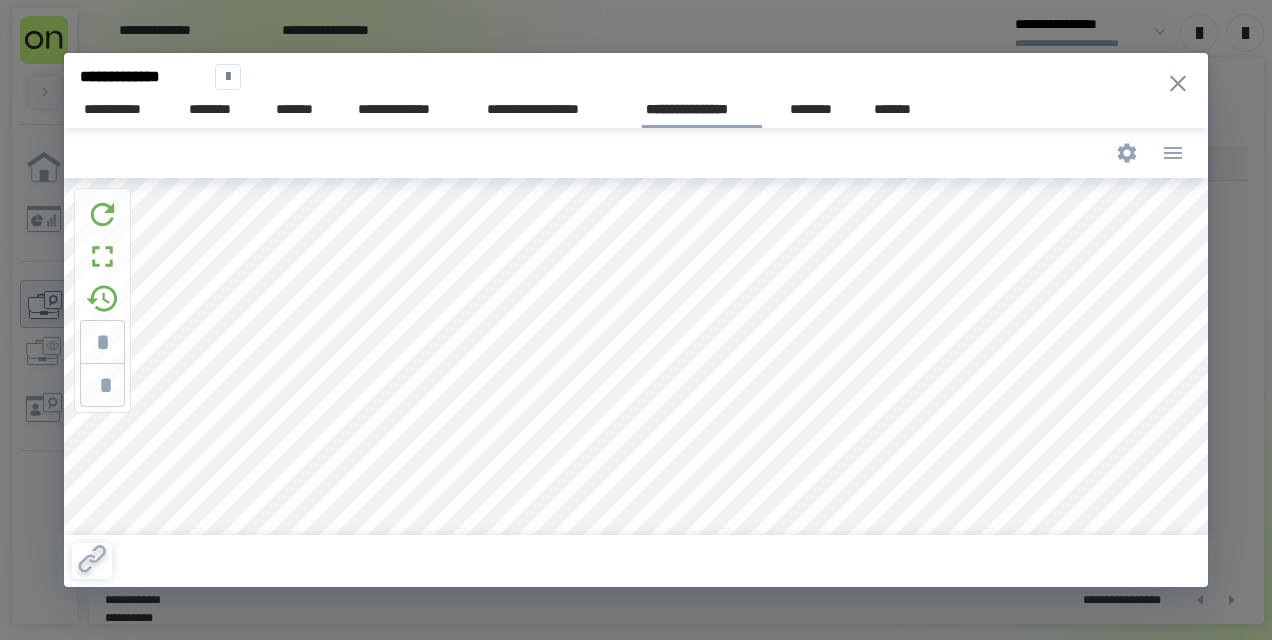 type 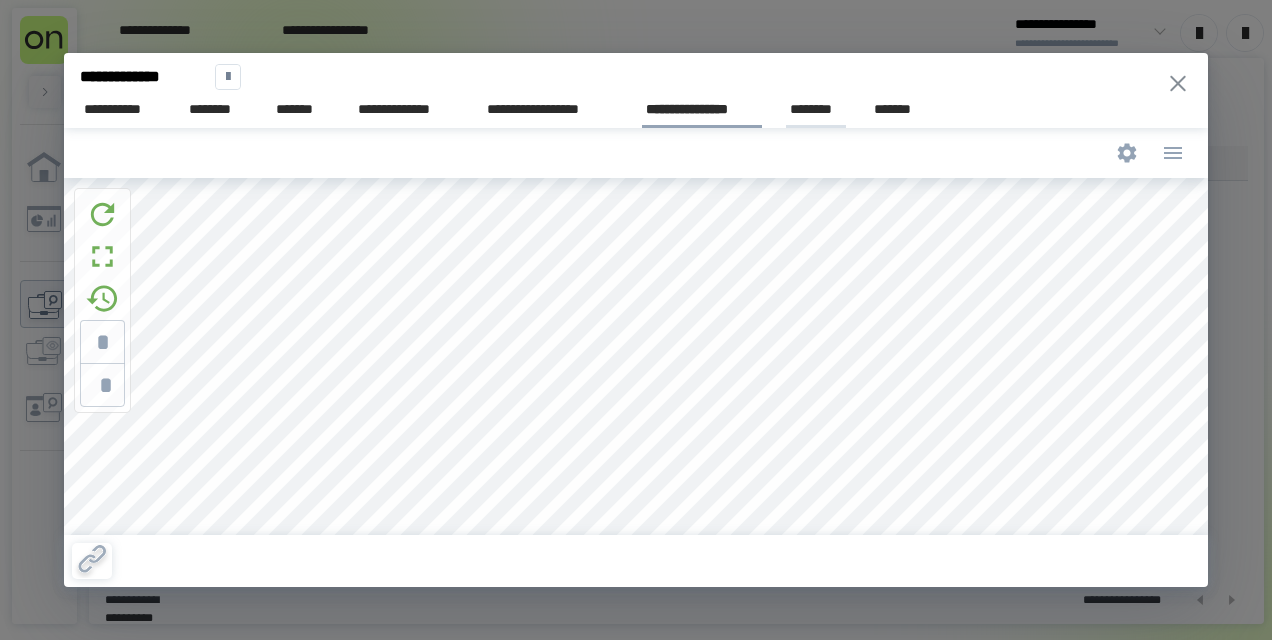 click on "********" at bounding box center [816, 110] 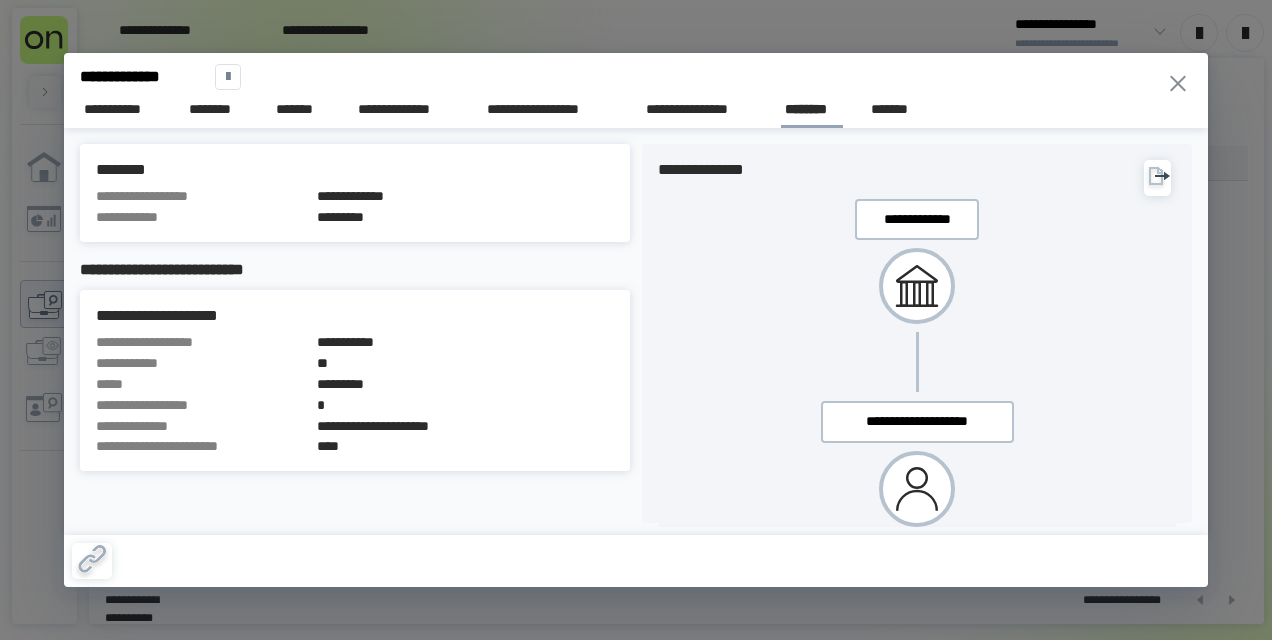 type 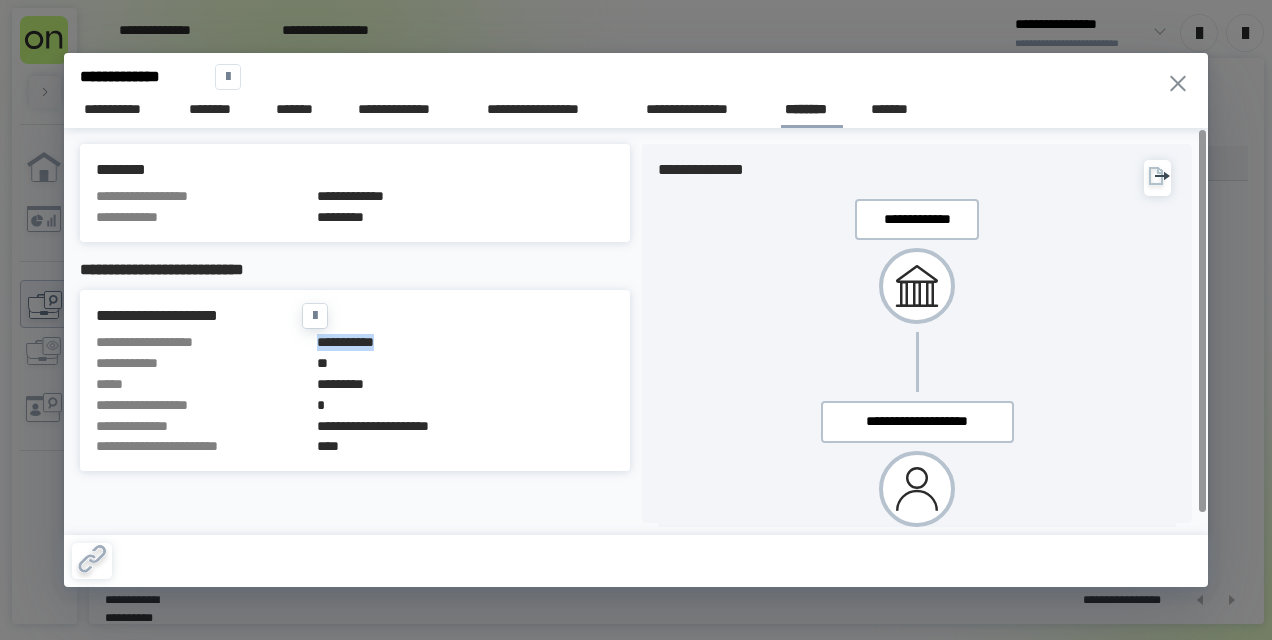 drag, startPoint x: 317, startPoint y: 342, endPoint x: 417, endPoint y: 335, distance: 100.2447 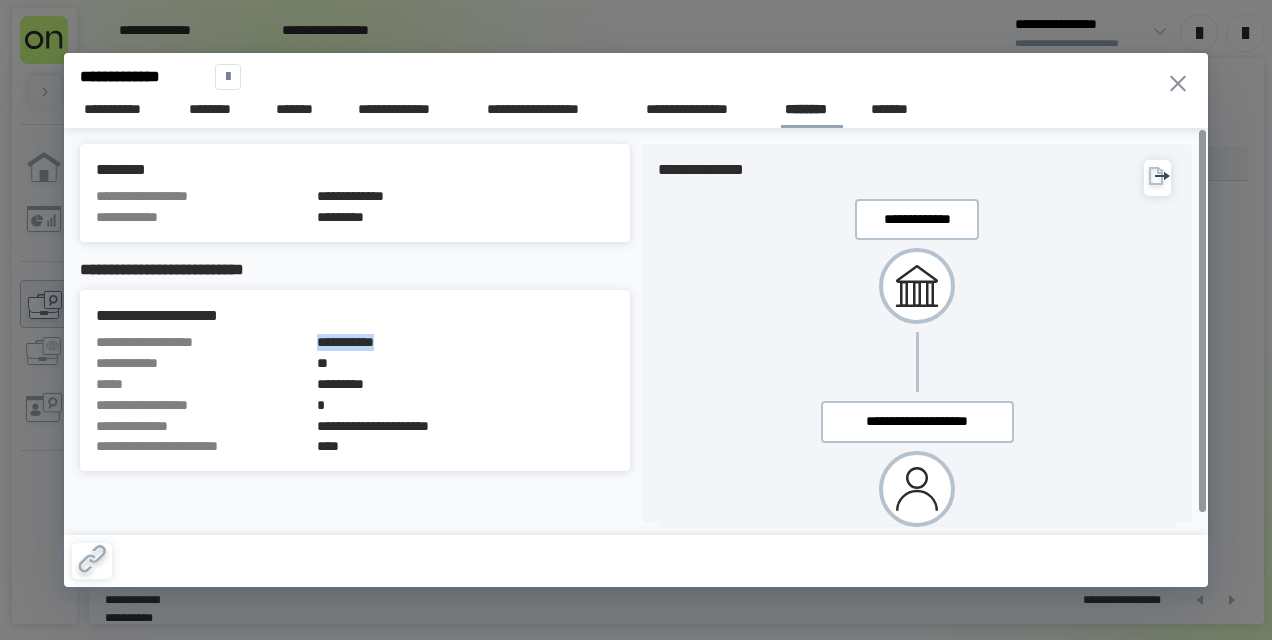 click 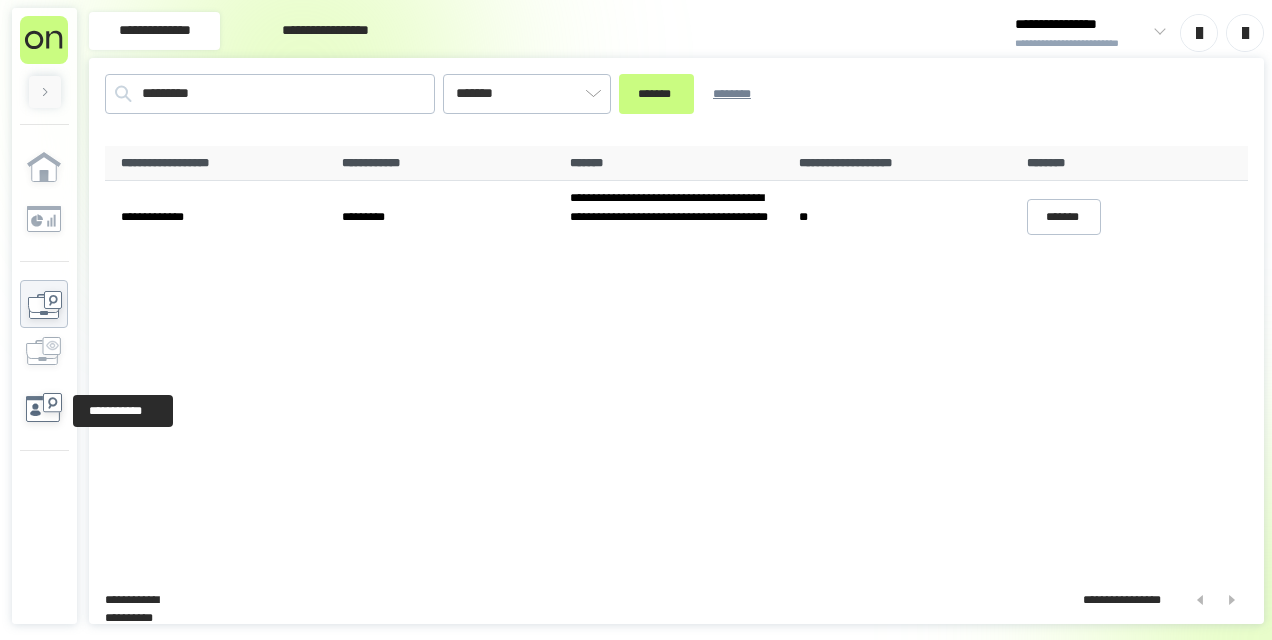 click 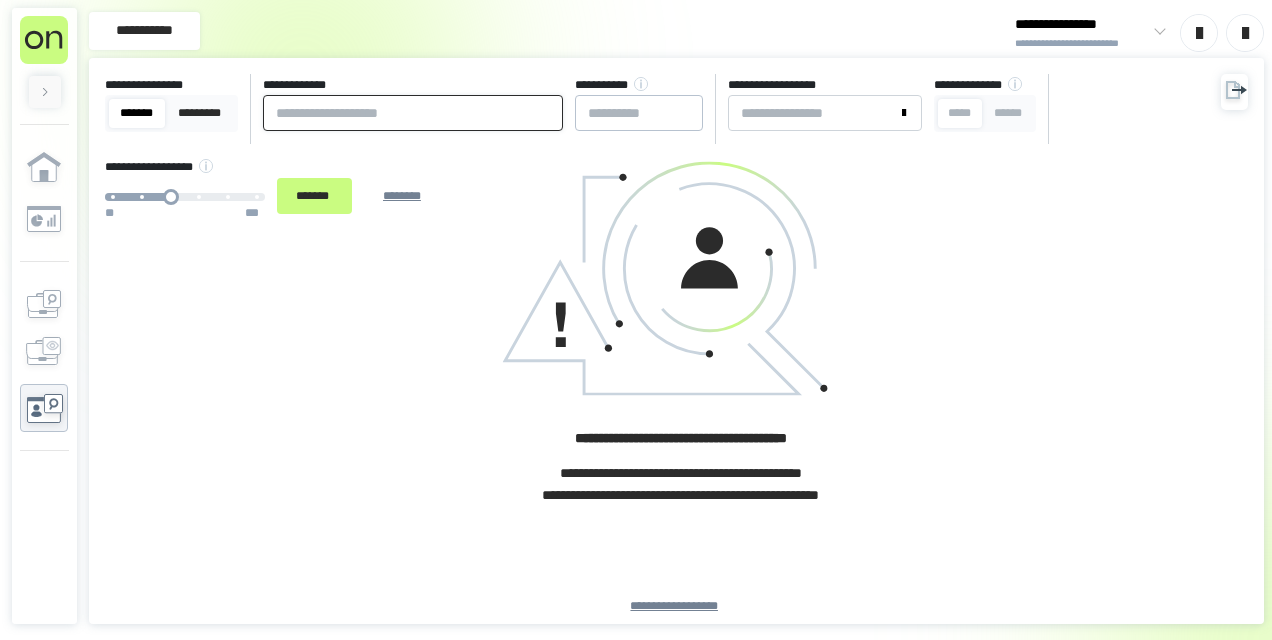 click at bounding box center (413, 113) 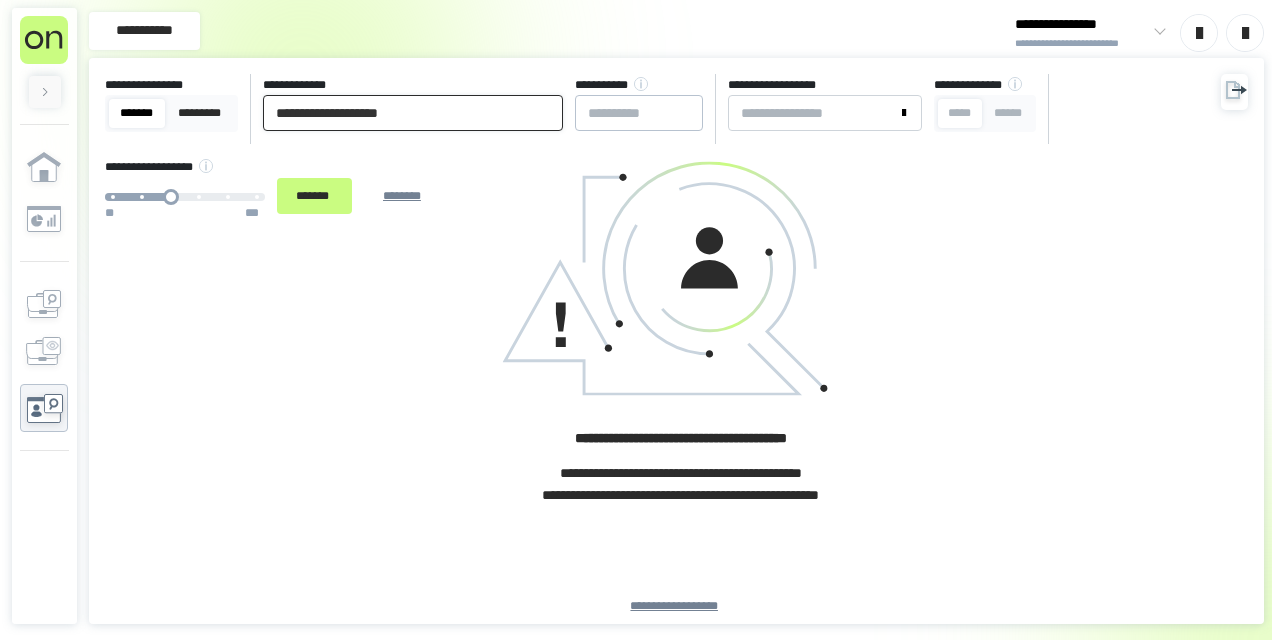 type on "**********" 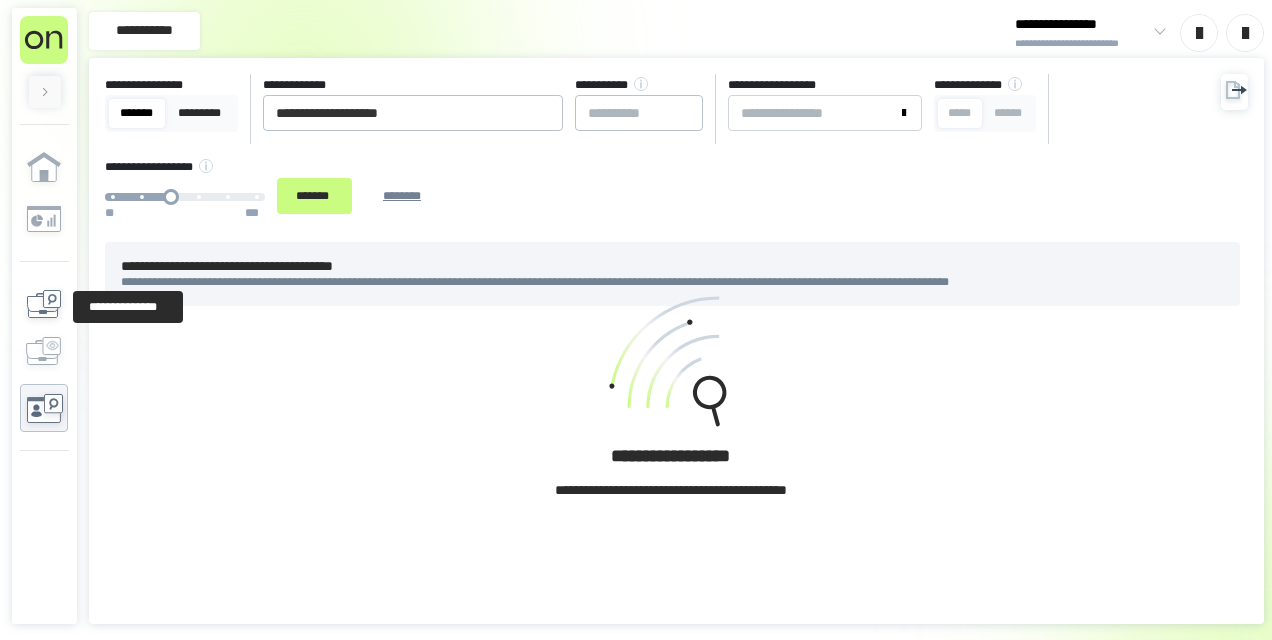 click 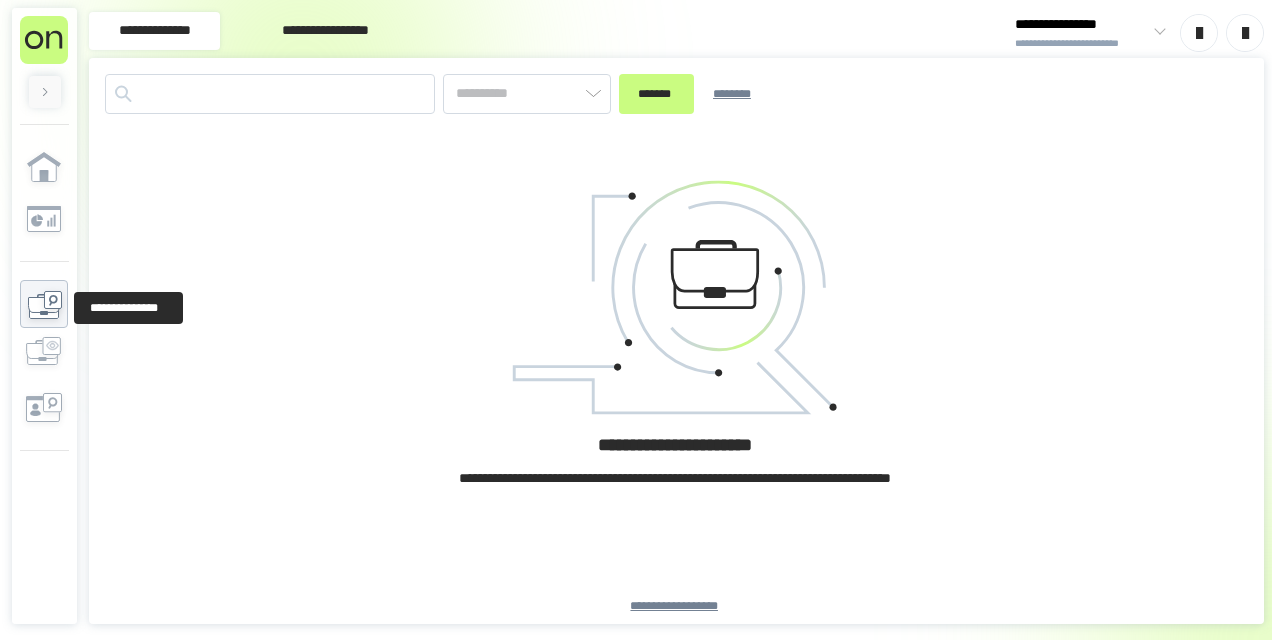 type on "*******" 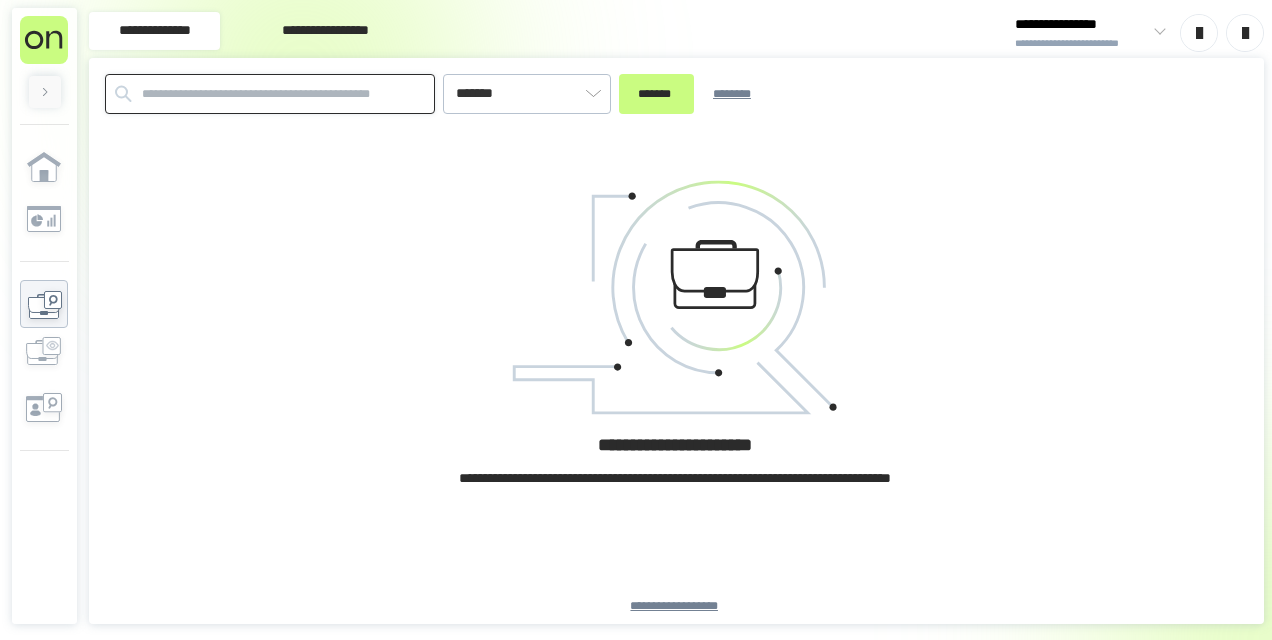 click at bounding box center [270, 94] 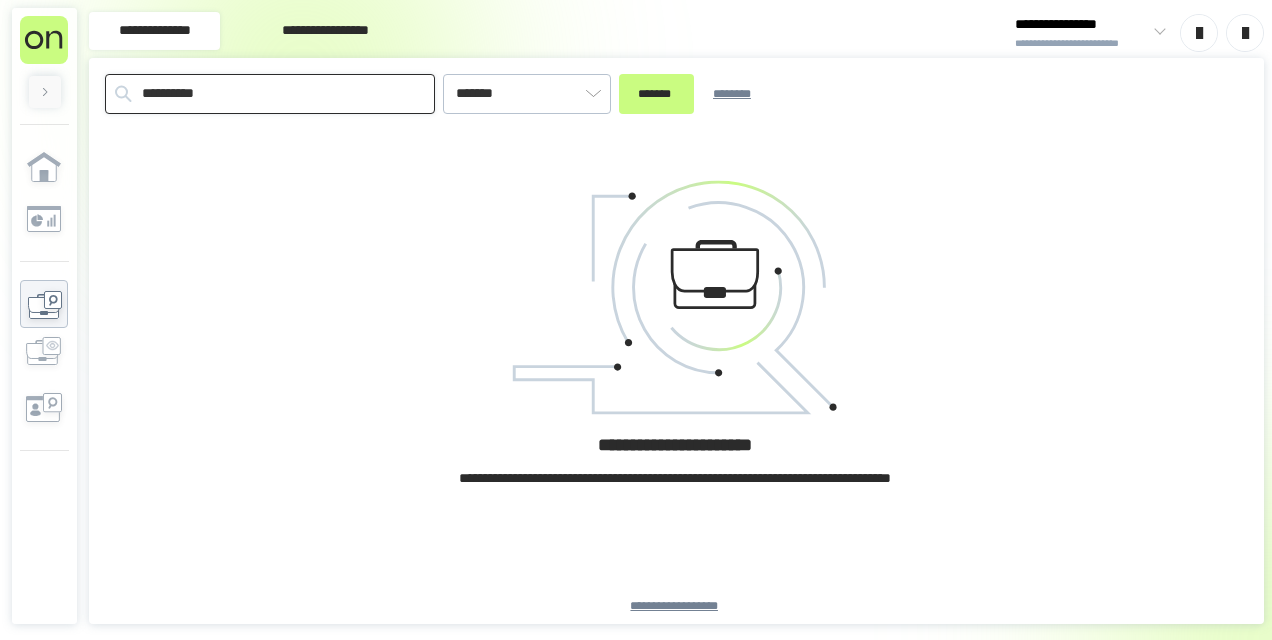 drag, startPoint x: 172, startPoint y: 96, endPoint x: 0, endPoint y: 16, distance: 189.69449 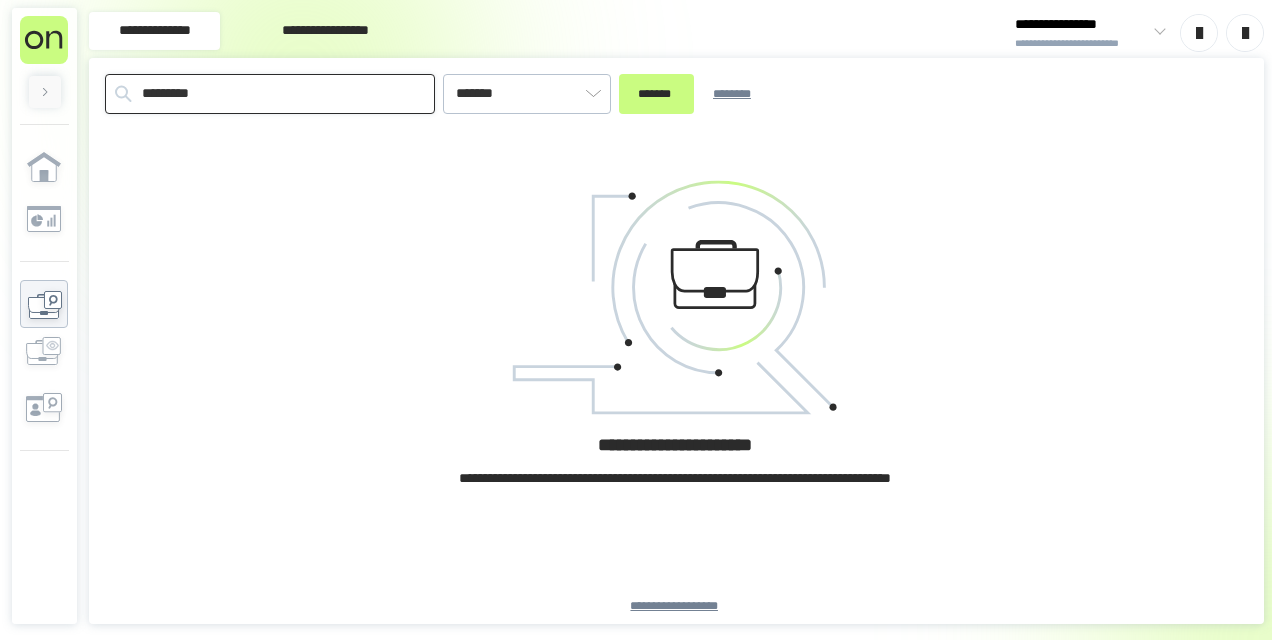 click on "*******" at bounding box center (656, 94) 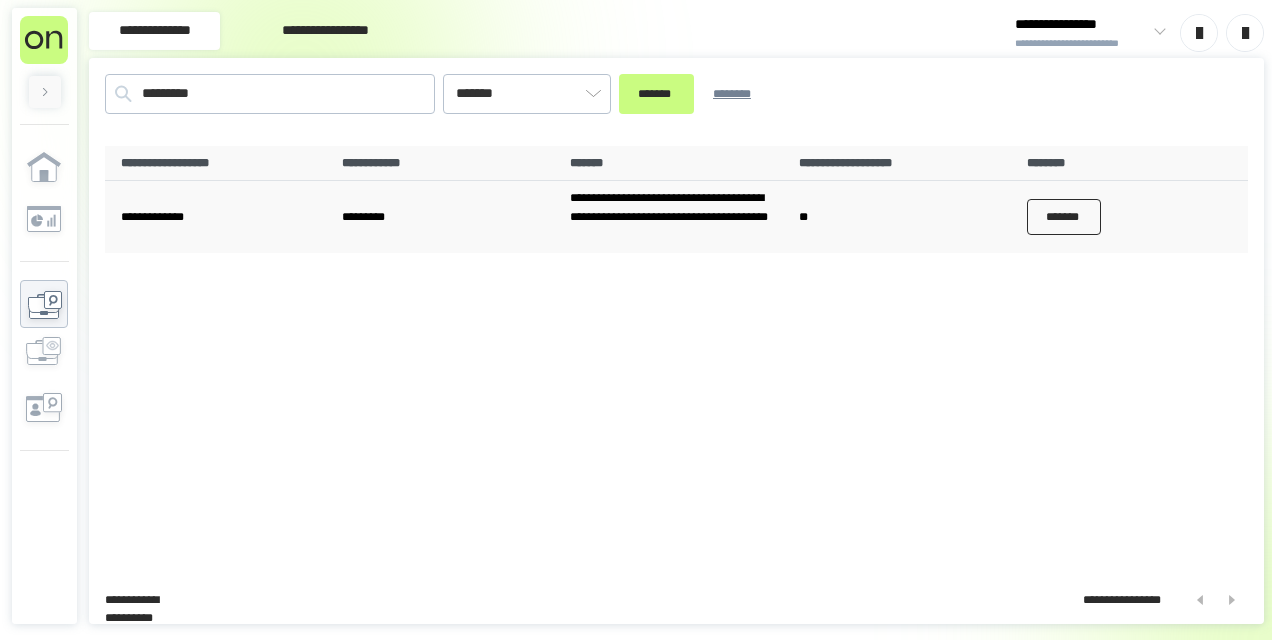 click on "*******" at bounding box center [1064, 217] 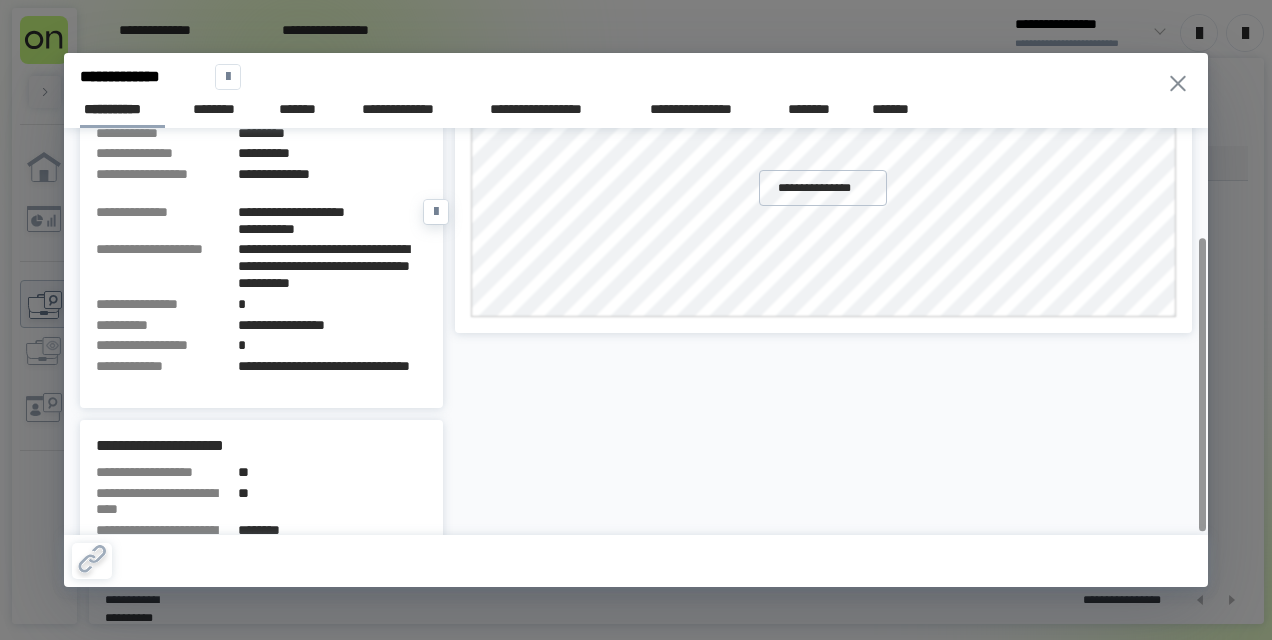 scroll, scrollTop: 0, scrollLeft: 0, axis: both 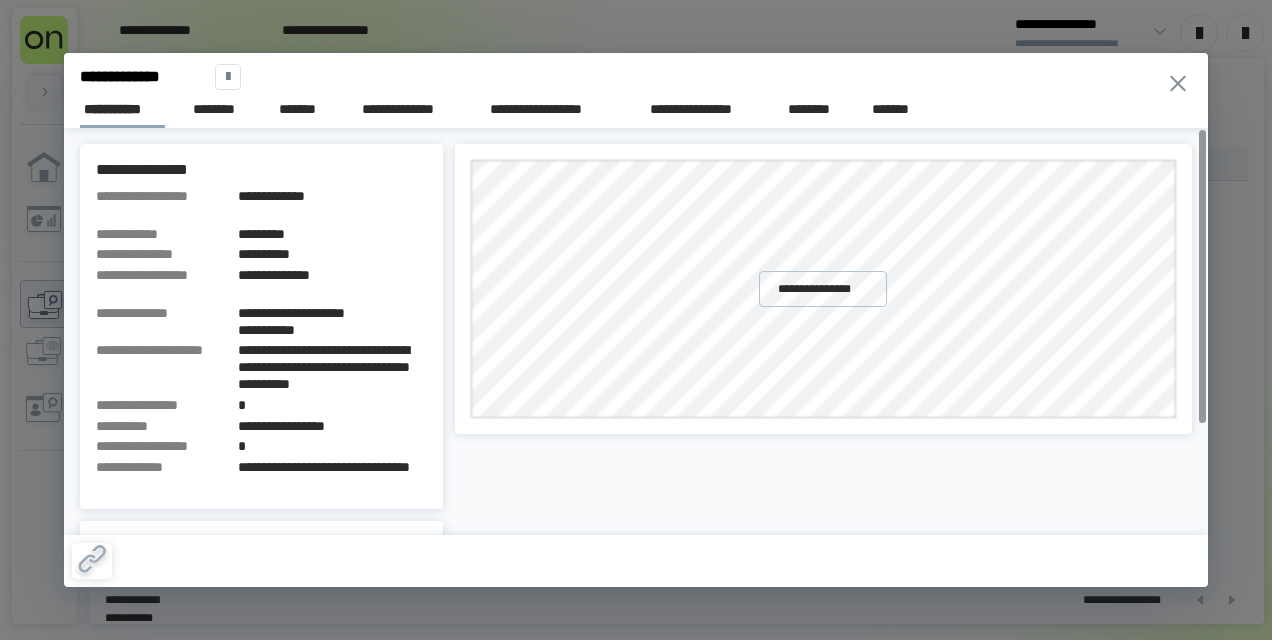 click on "**********" at bounding box center (636, 106) 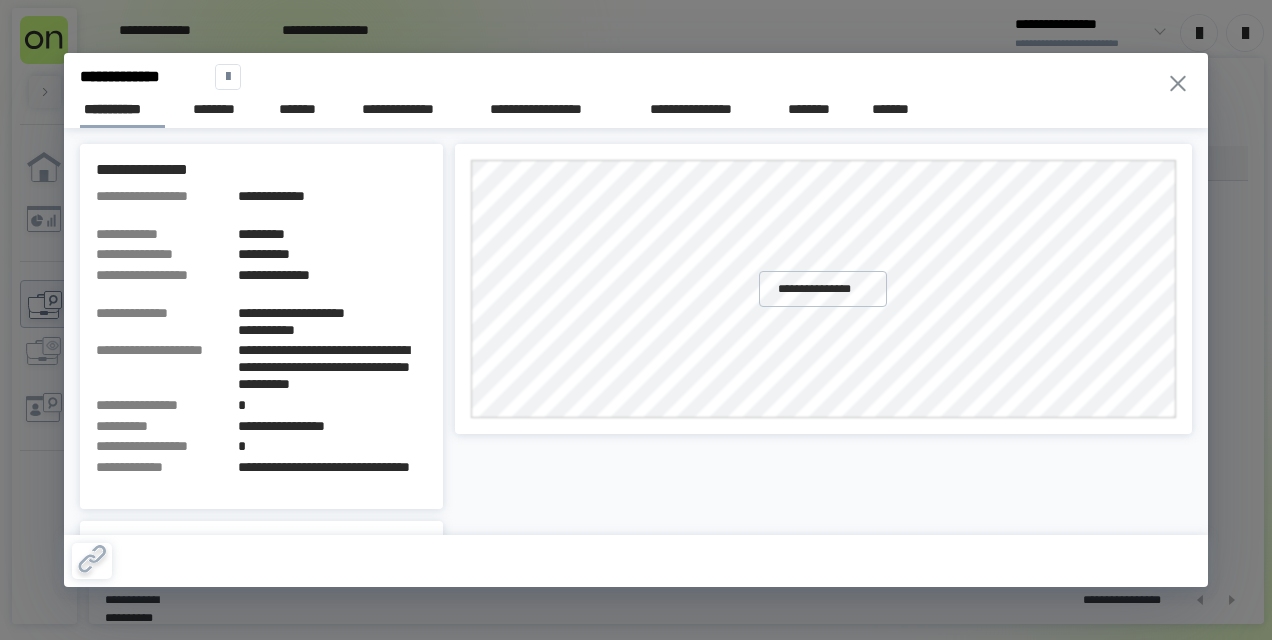 click on "**********" at bounding box center [636, 77] 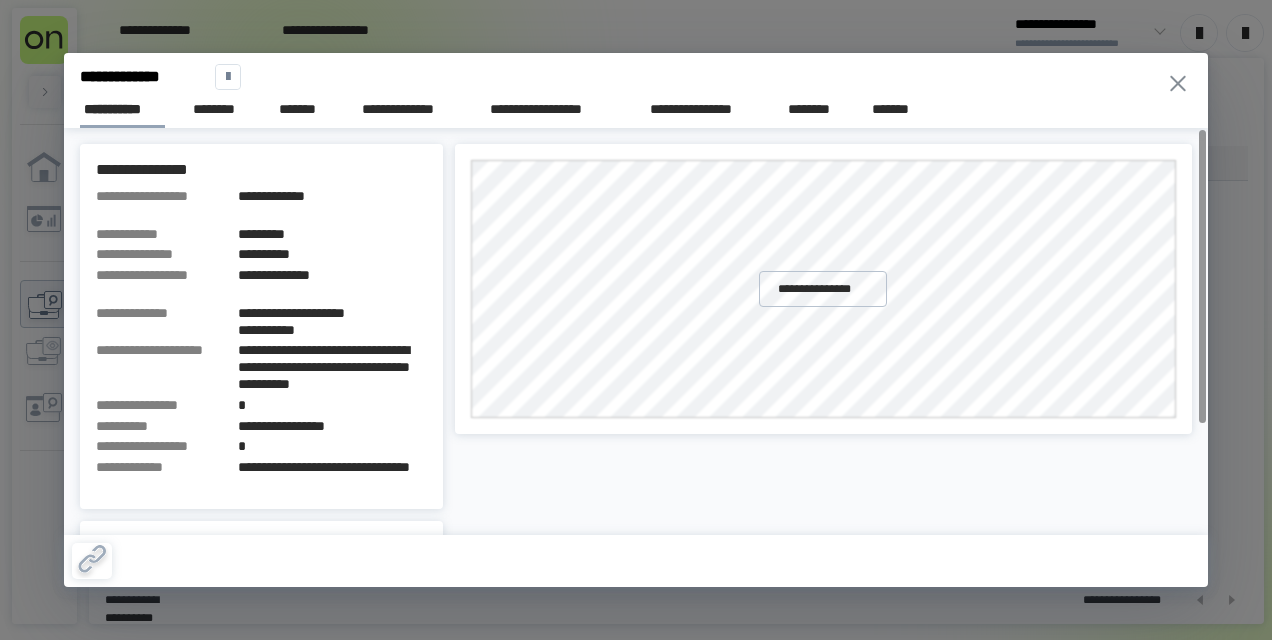 click 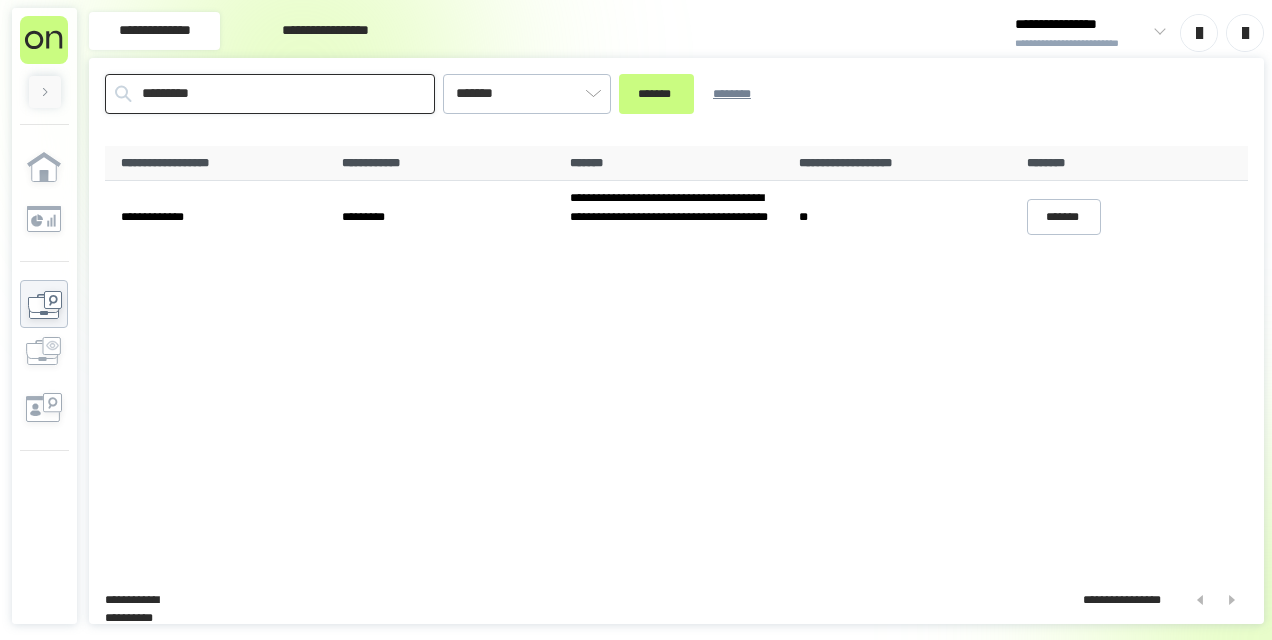 drag, startPoint x: 269, startPoint y: 88, endPoint x: 0, endPoint y: 36, distance: 273.97992 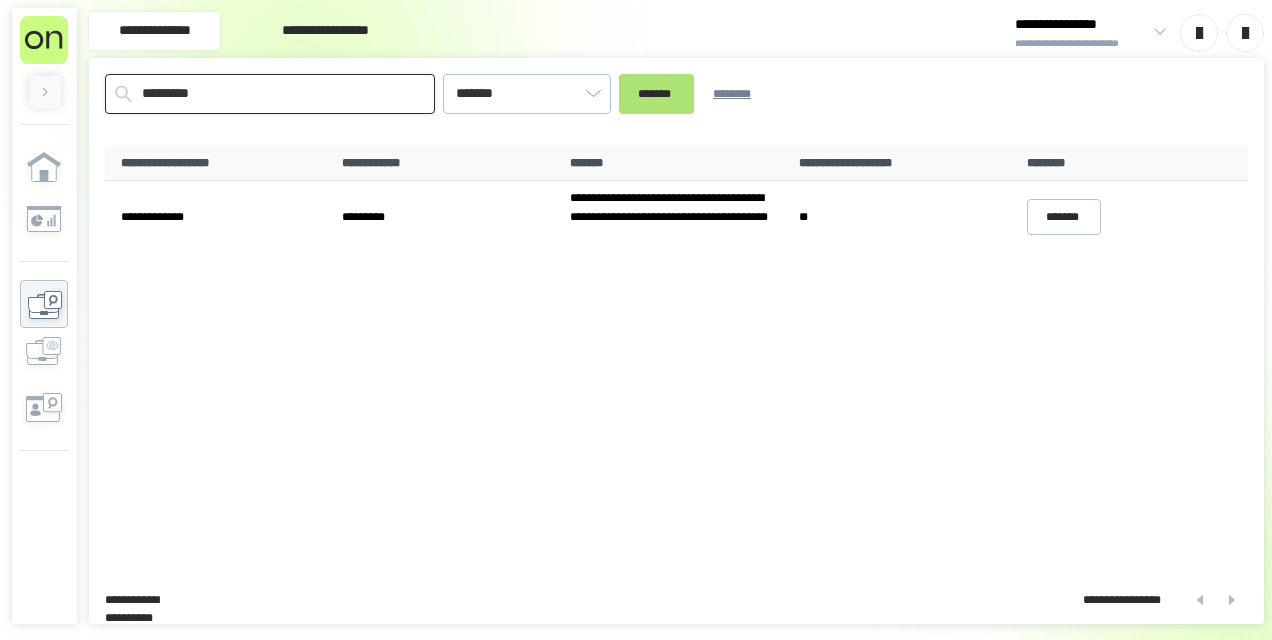 type on "*********" 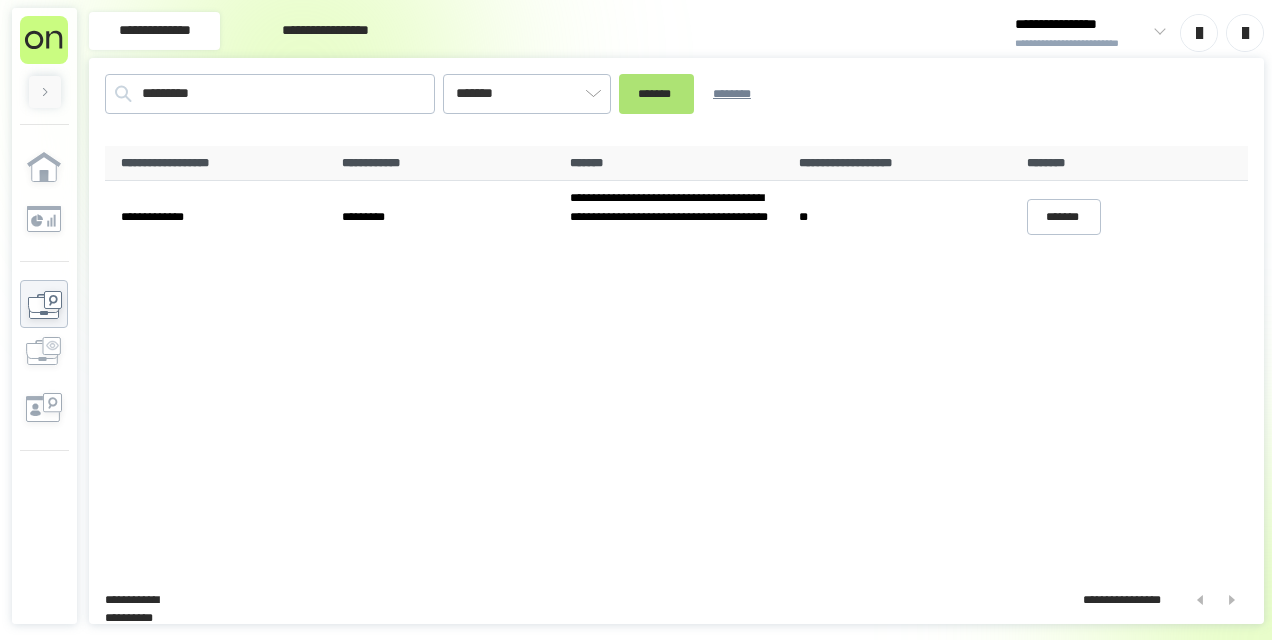 click on "*******" at bounding box center (656, 93) 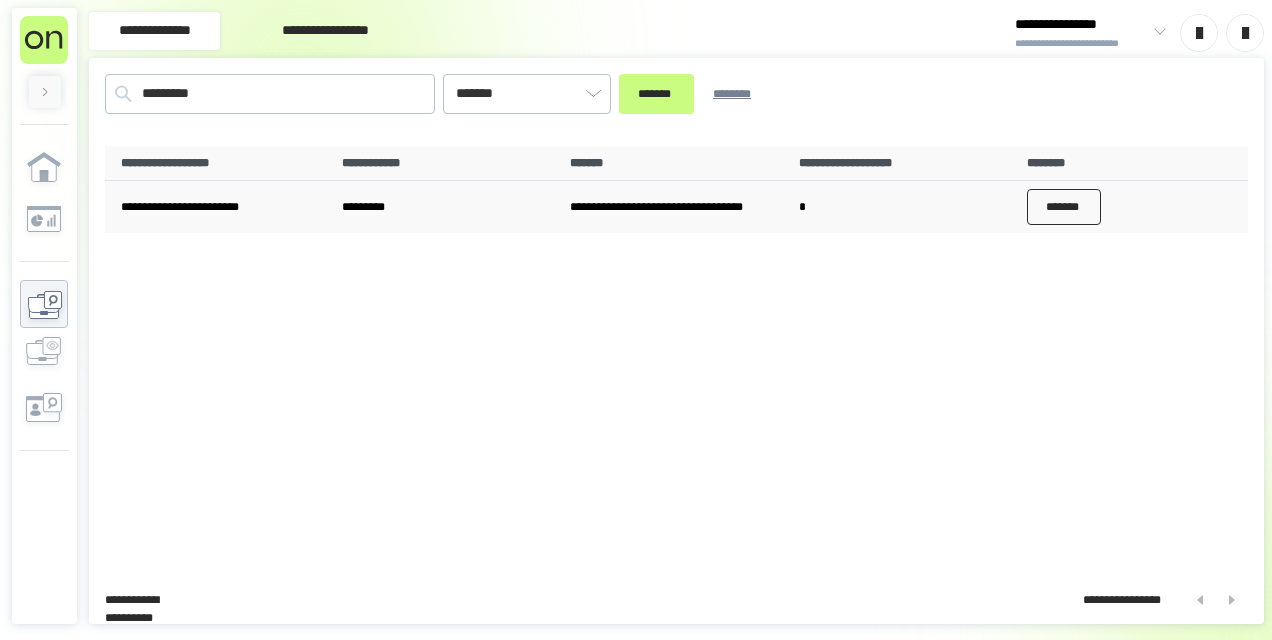 click on "*******" at bounding box center (1064, 207) 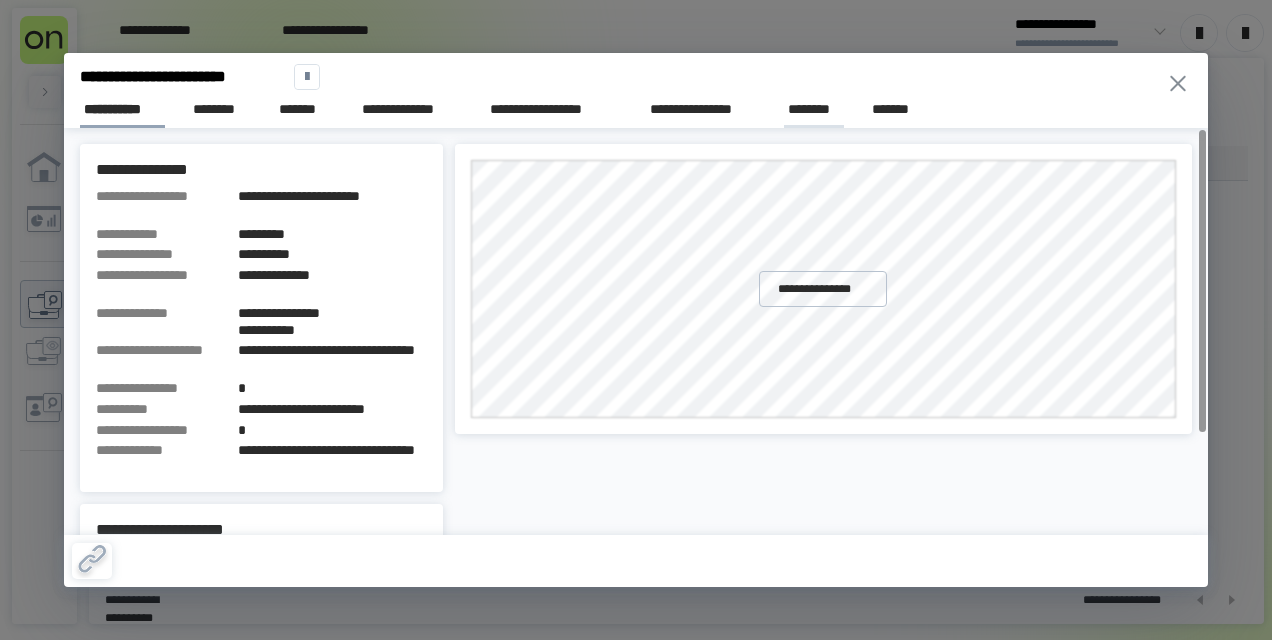 click on "********" at bounding box center [814, 109] 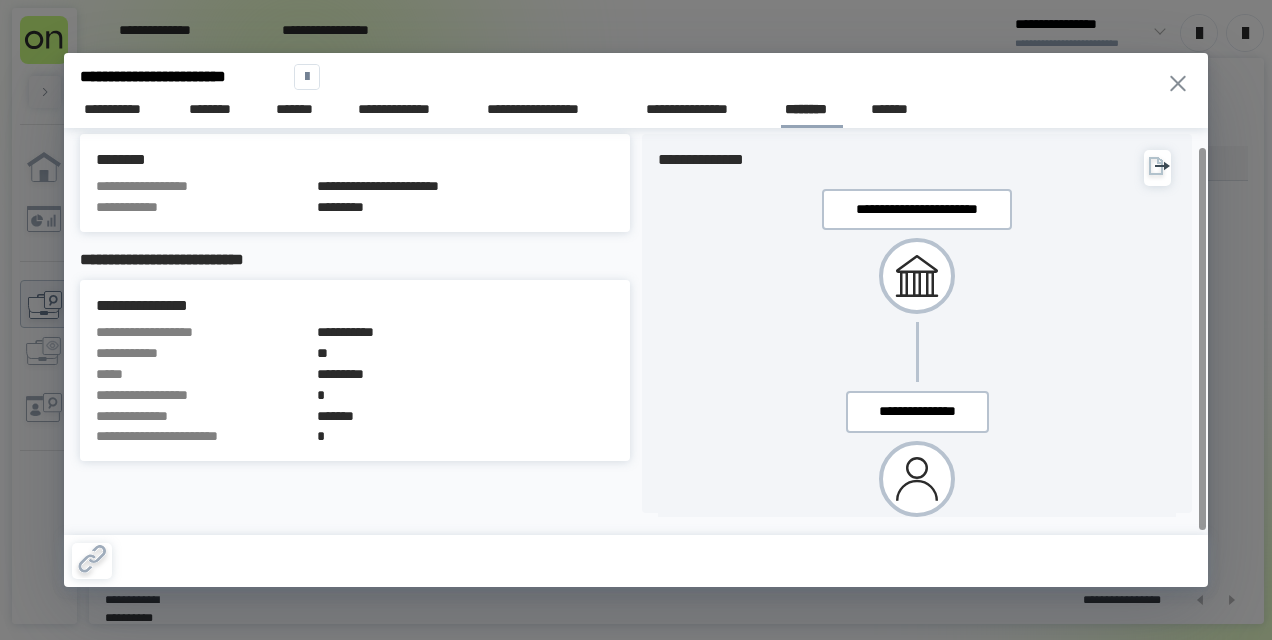 scroll, scrollTop: 0, scrollLeft: 0, axis: both 